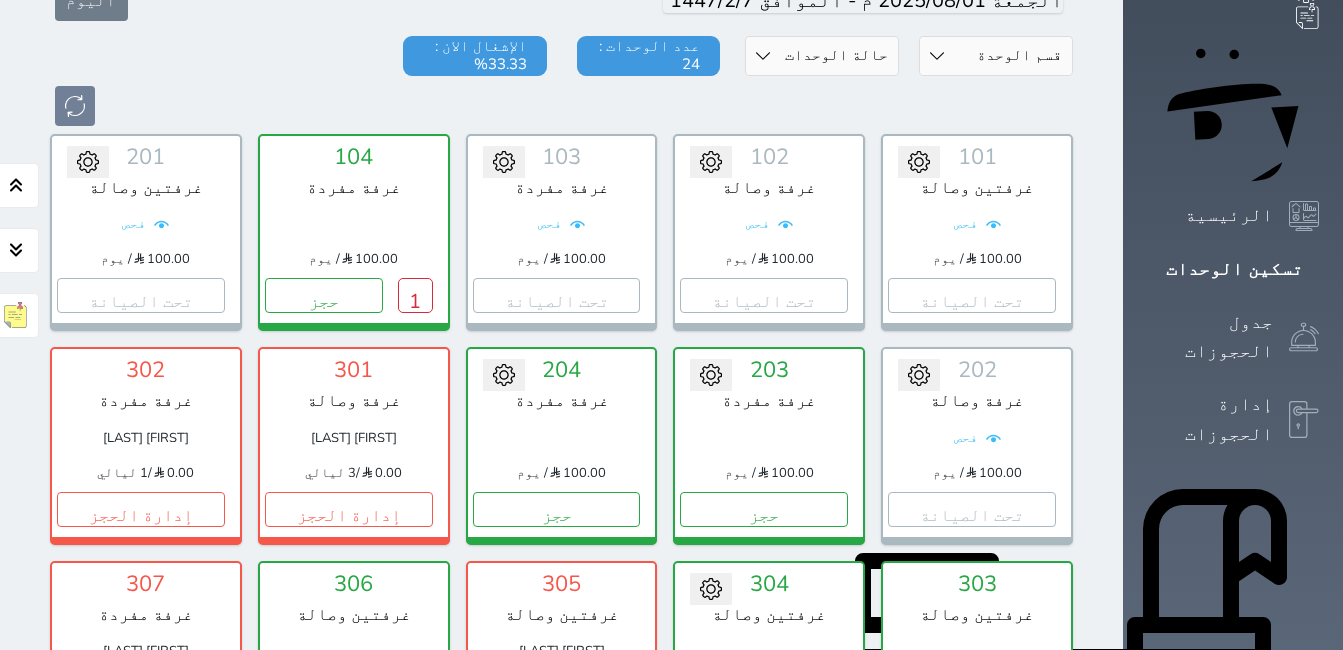 scroll, scrollTop: 178, scrollLeft: 0, axis: vertical 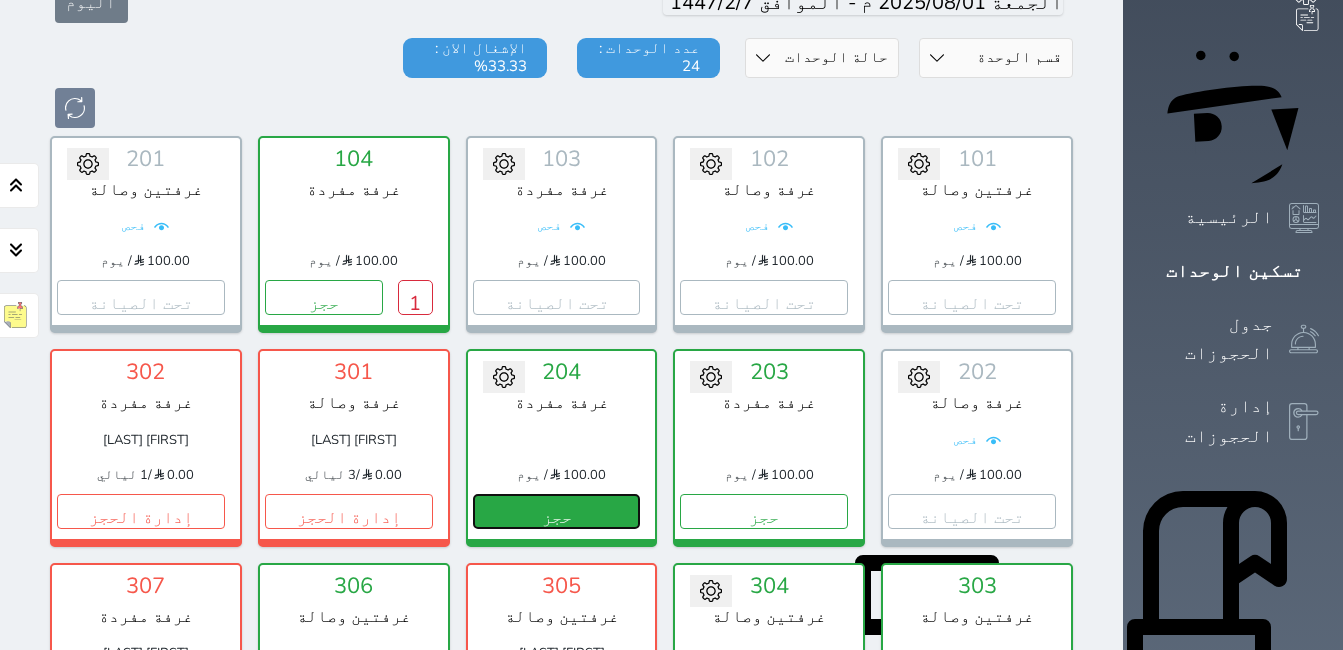 click on "حجز" at bounding box center [557, 511] 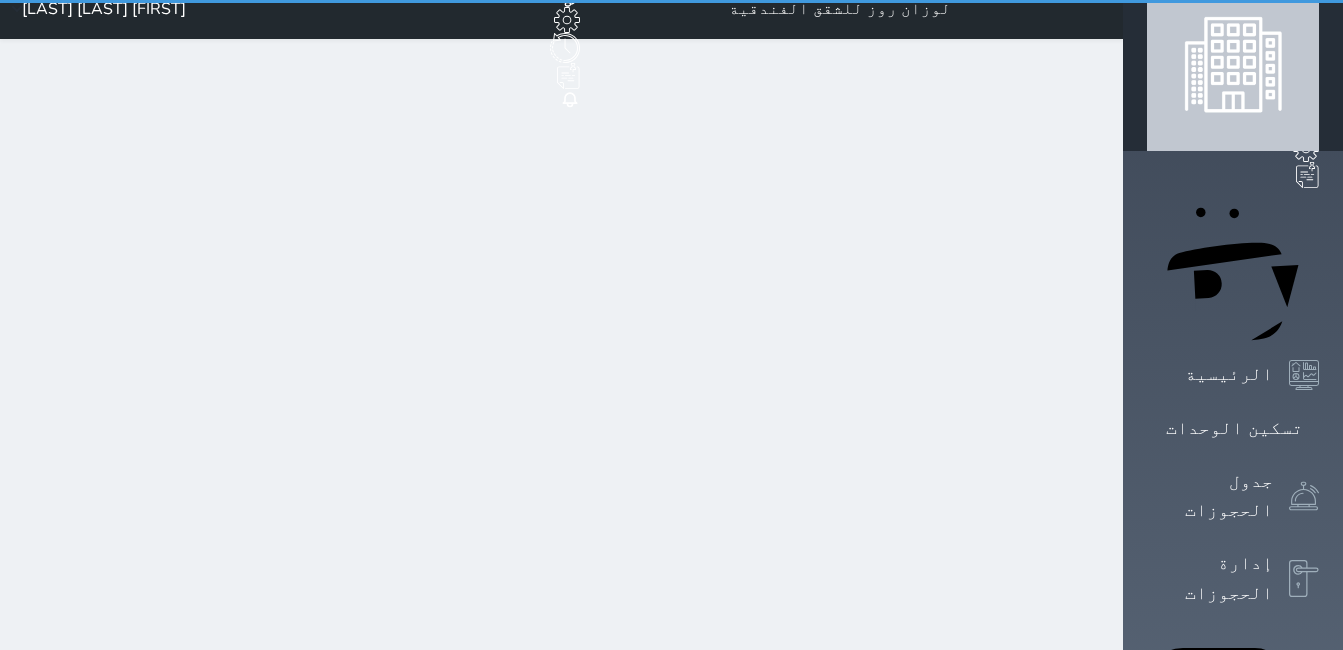 scroll, scrollTop: 0, scrollLeft: 0, axis: both 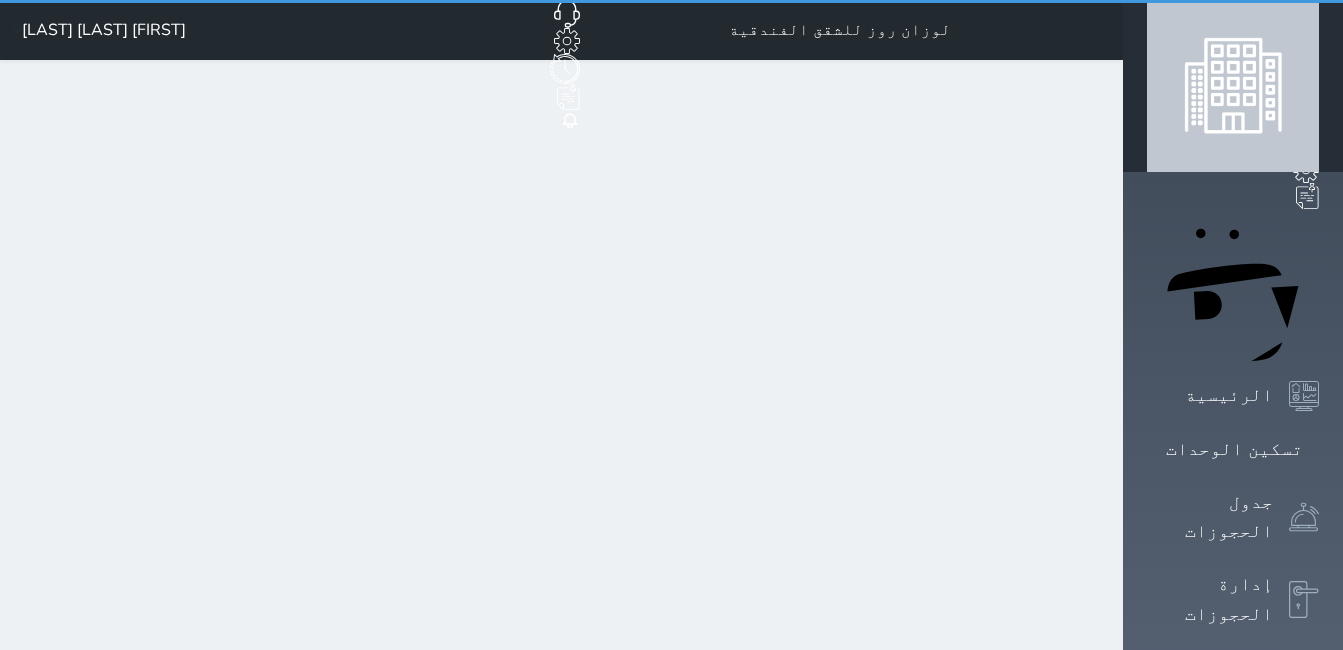 select on "1" 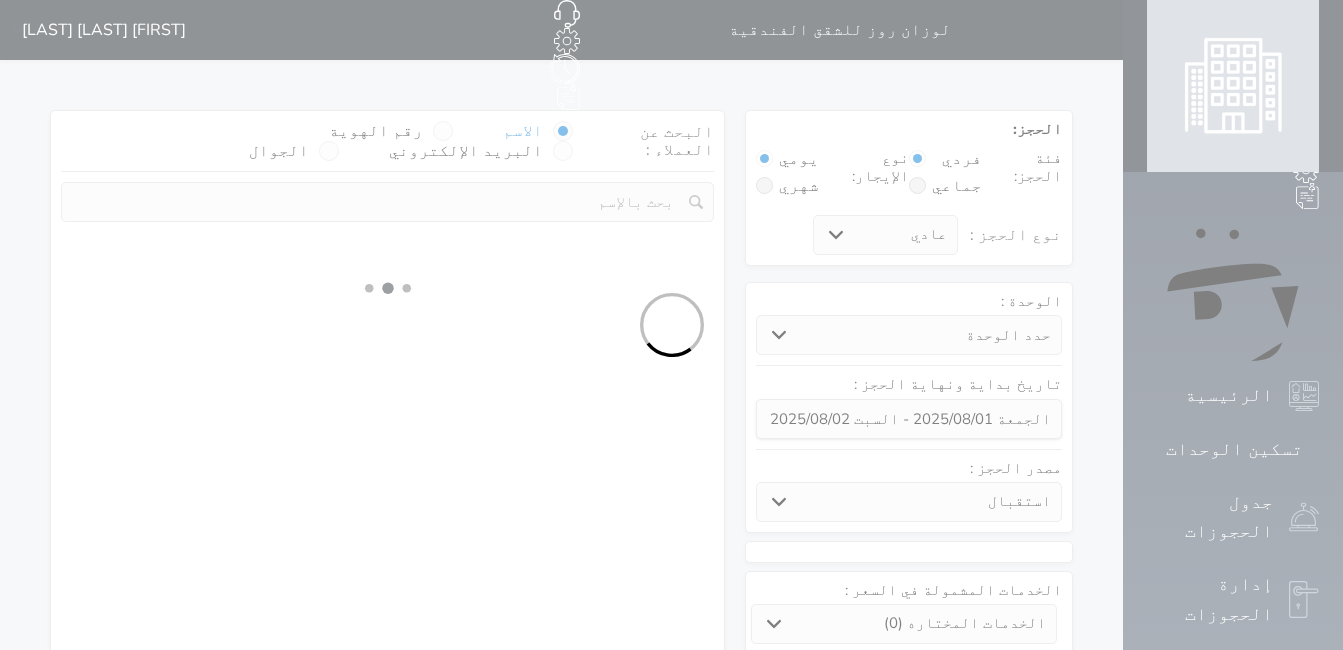 select 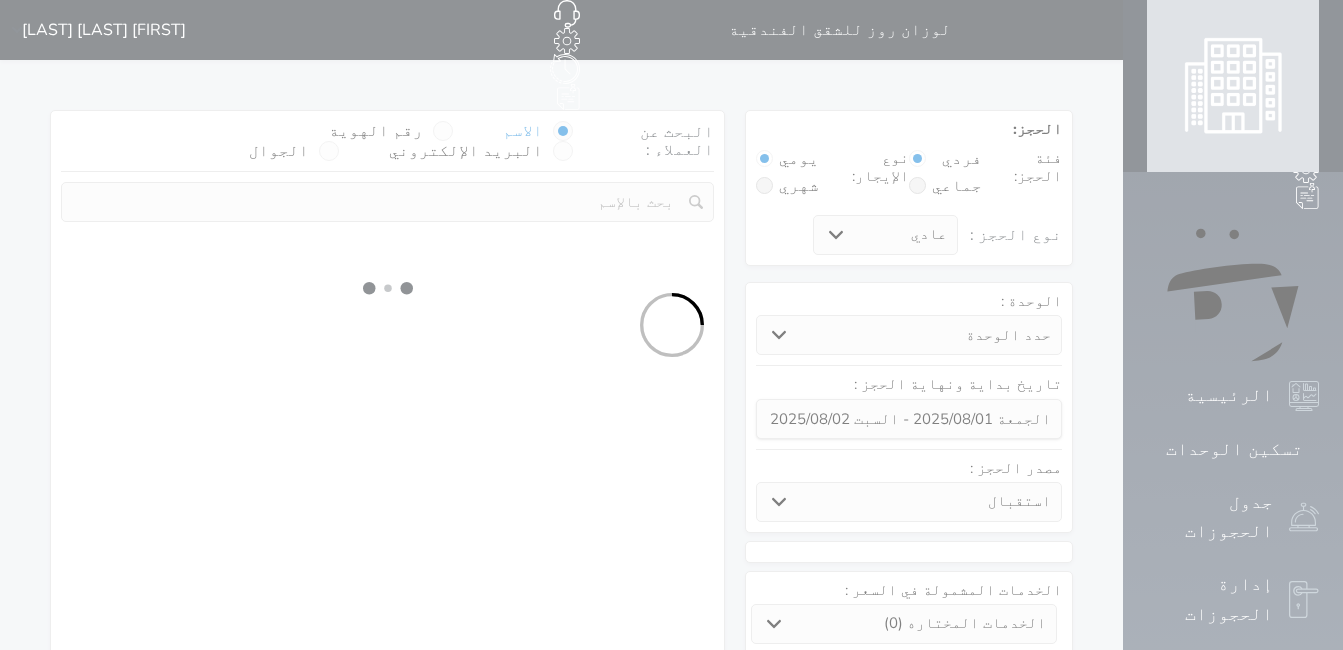 select on "1" 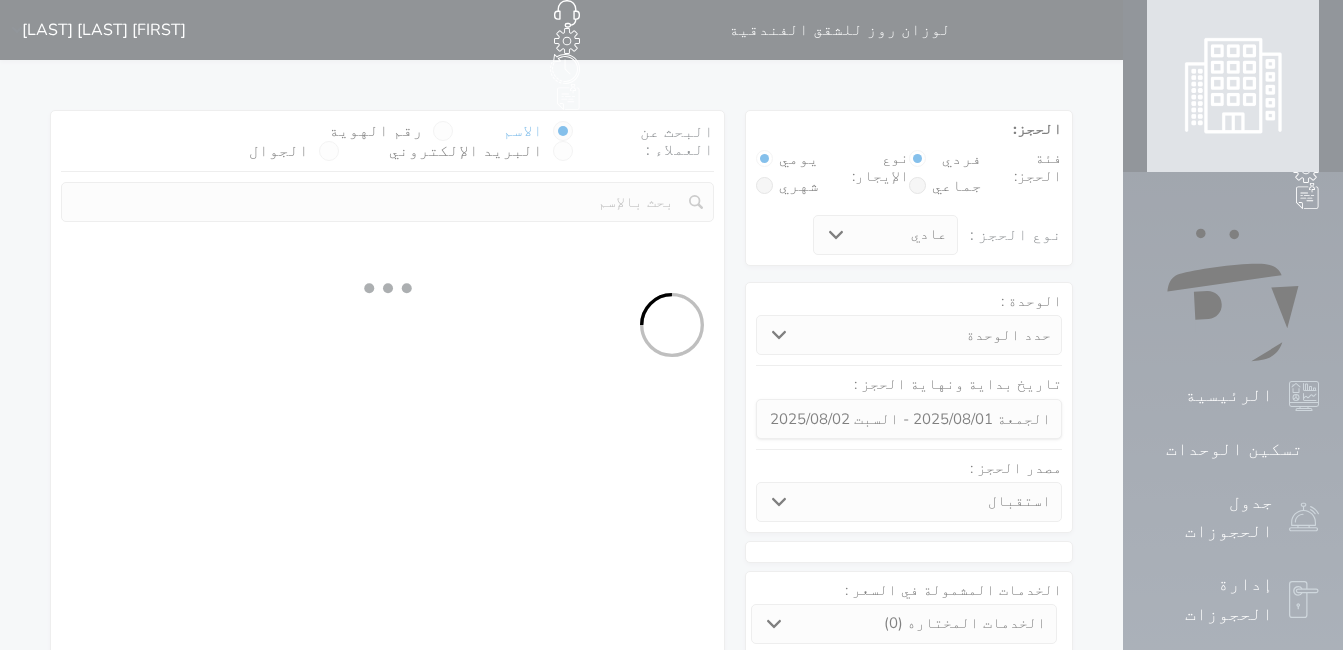 select on "113" 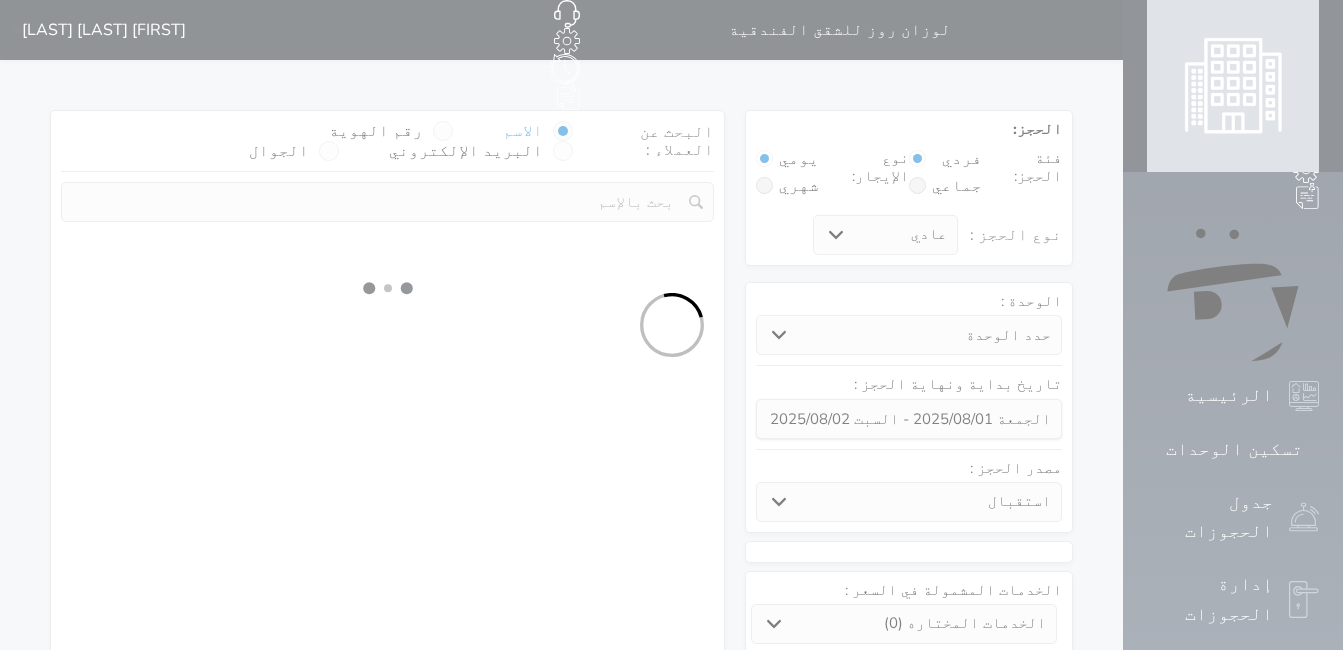 select on "1" 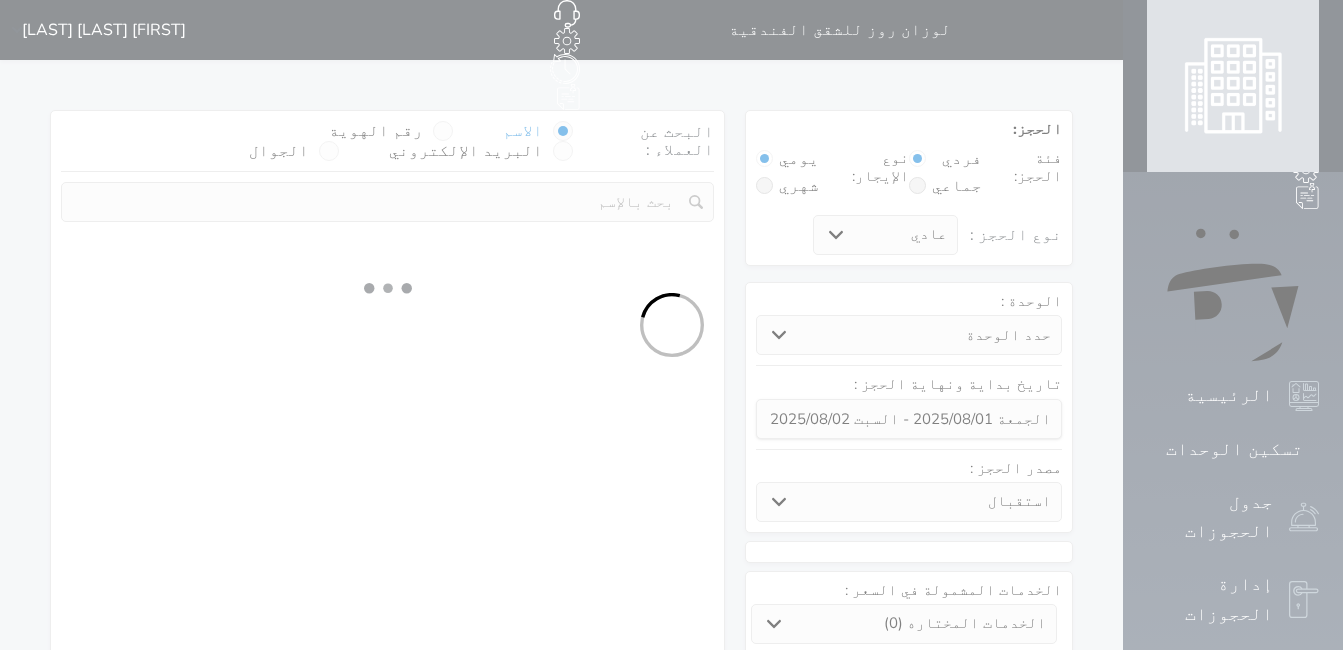 select 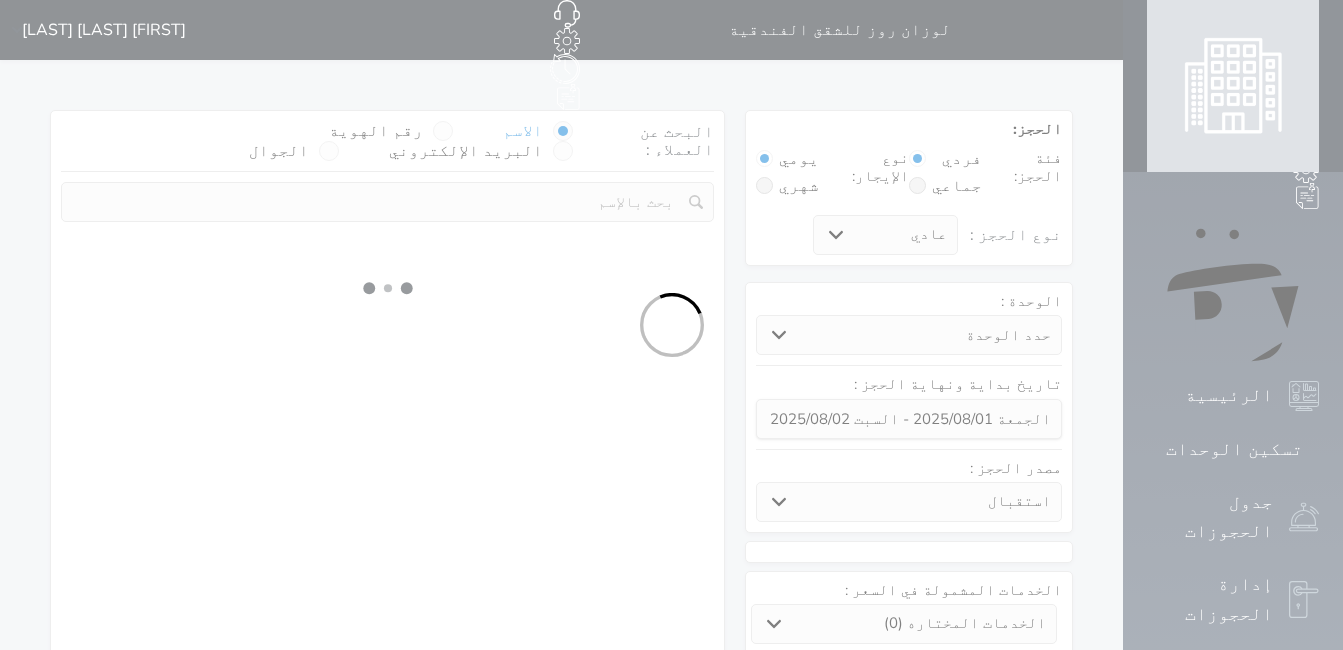 select on "7" 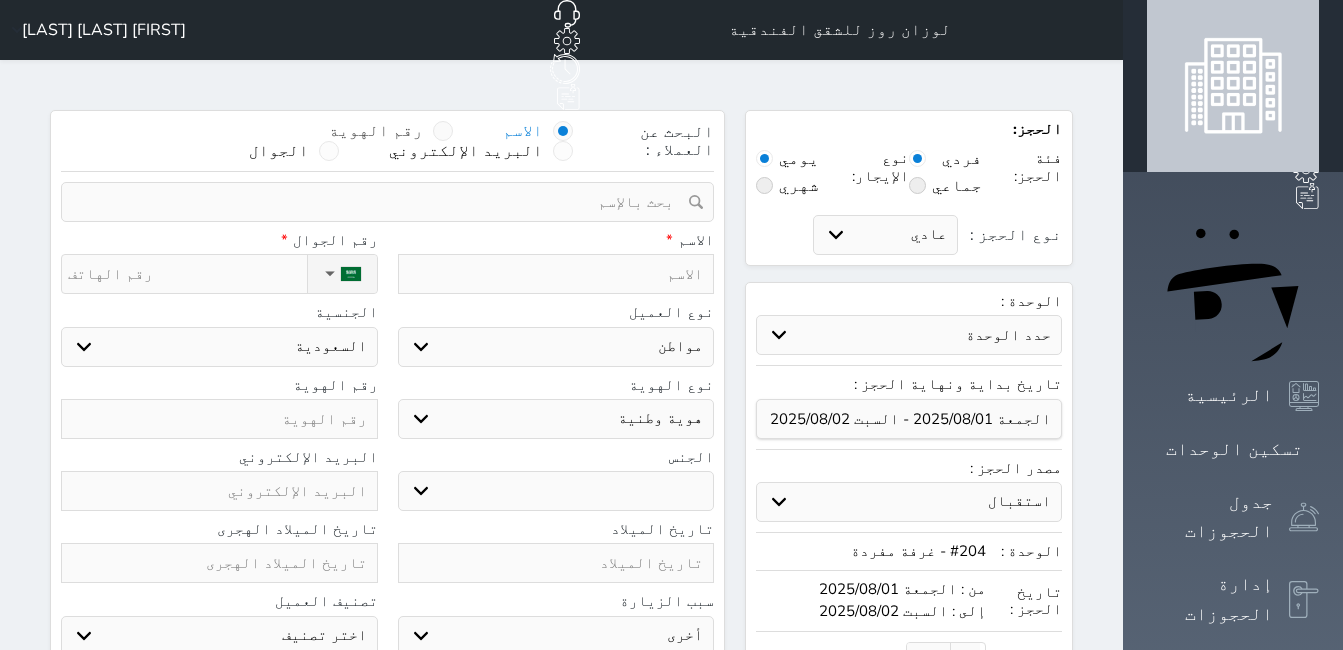 click at bounding box center (443, 131) 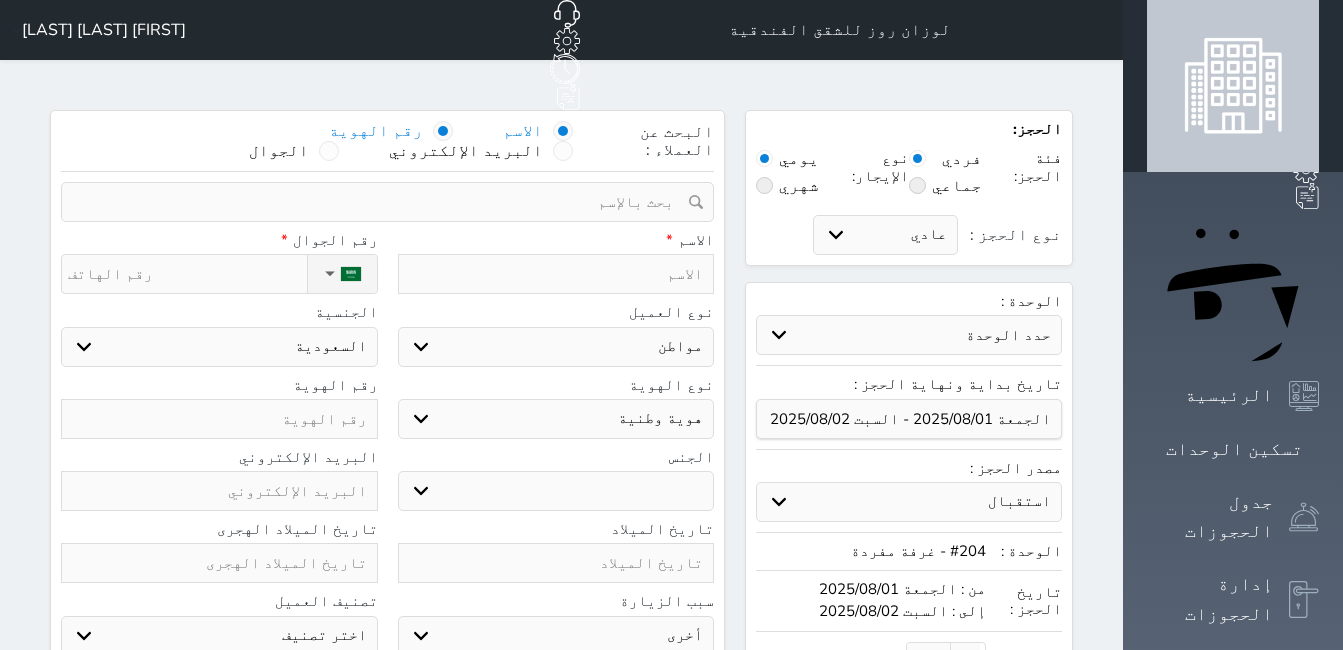 select 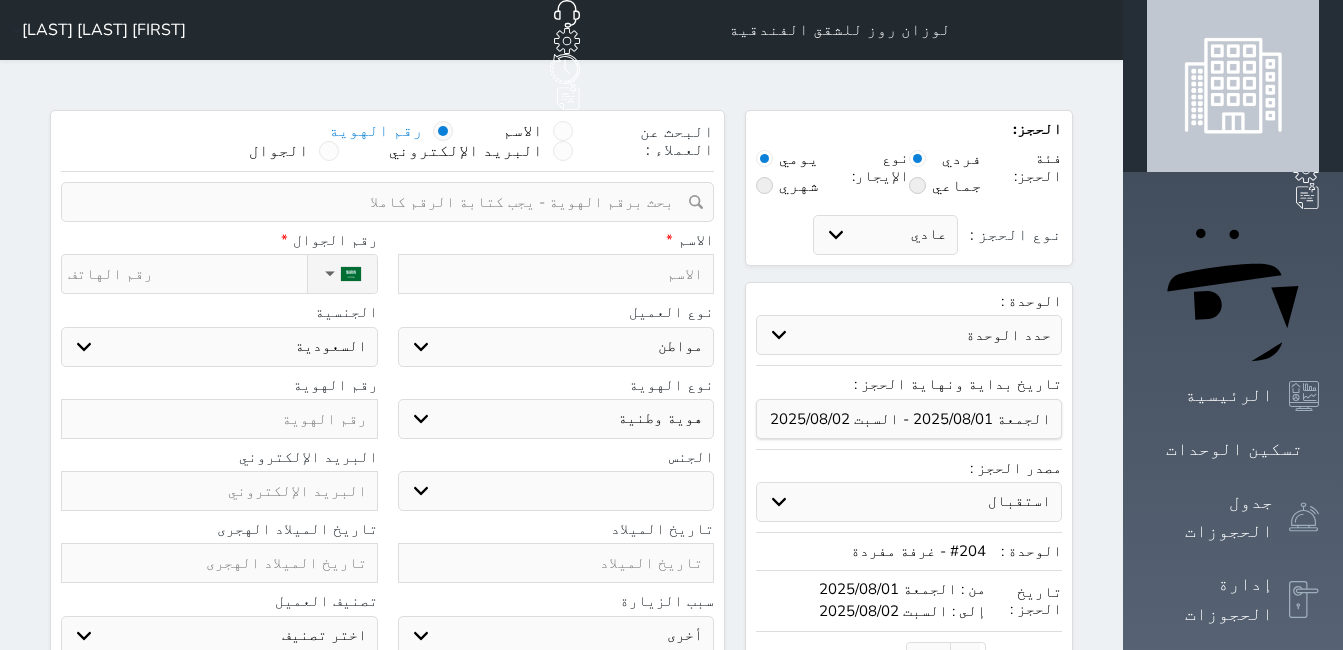 click at bounding box center (380, 202) 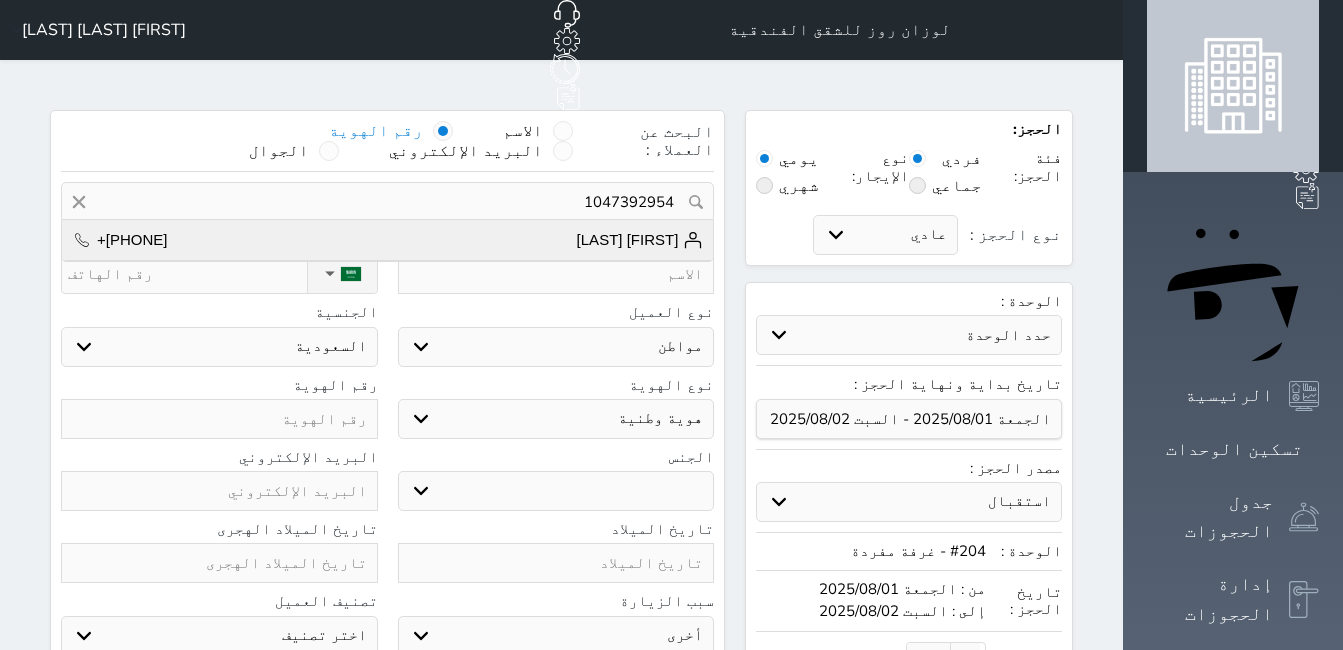 click on "[FIRST] [LAST]" at bounding box center (640, 240) 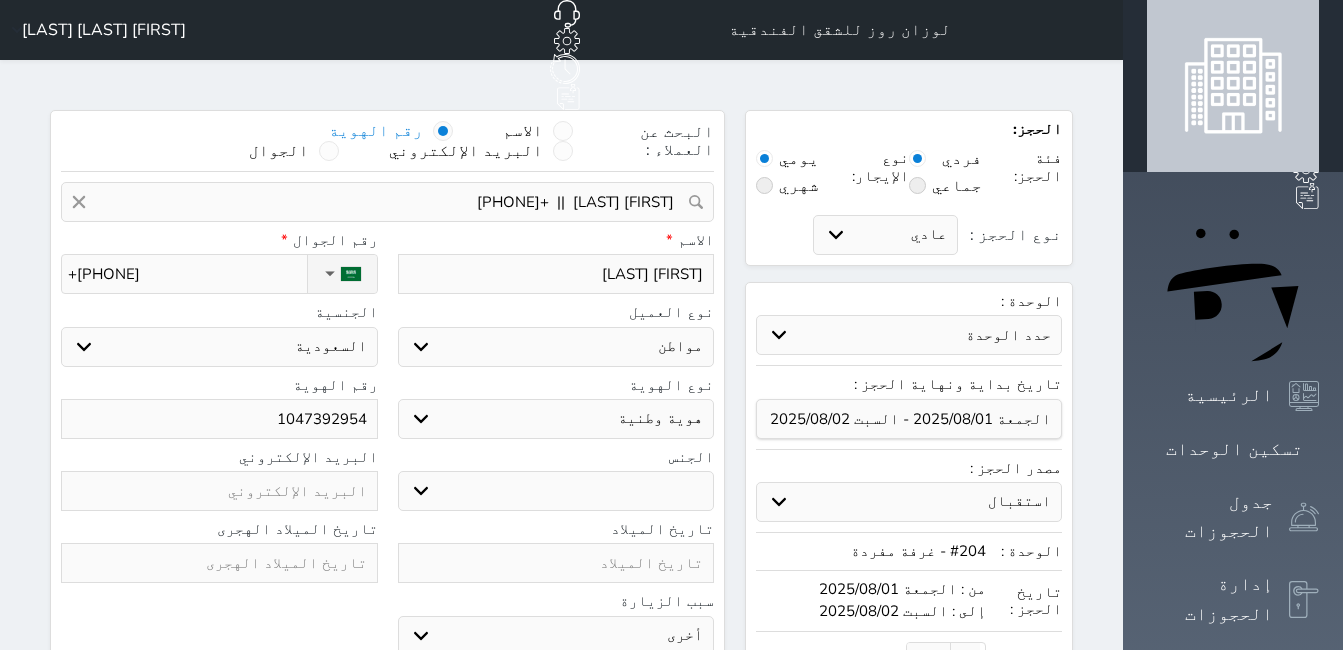 select 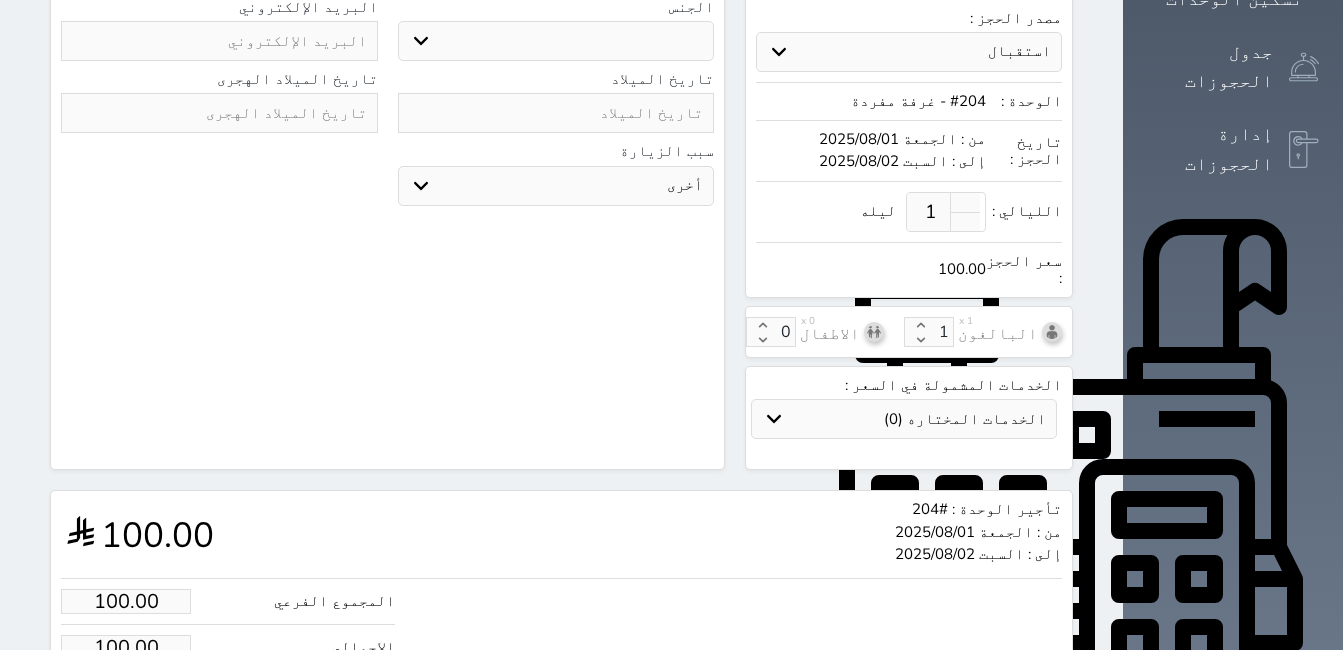 scroll, scrollTop: 536, scrollLeft: 0, axis: vertical 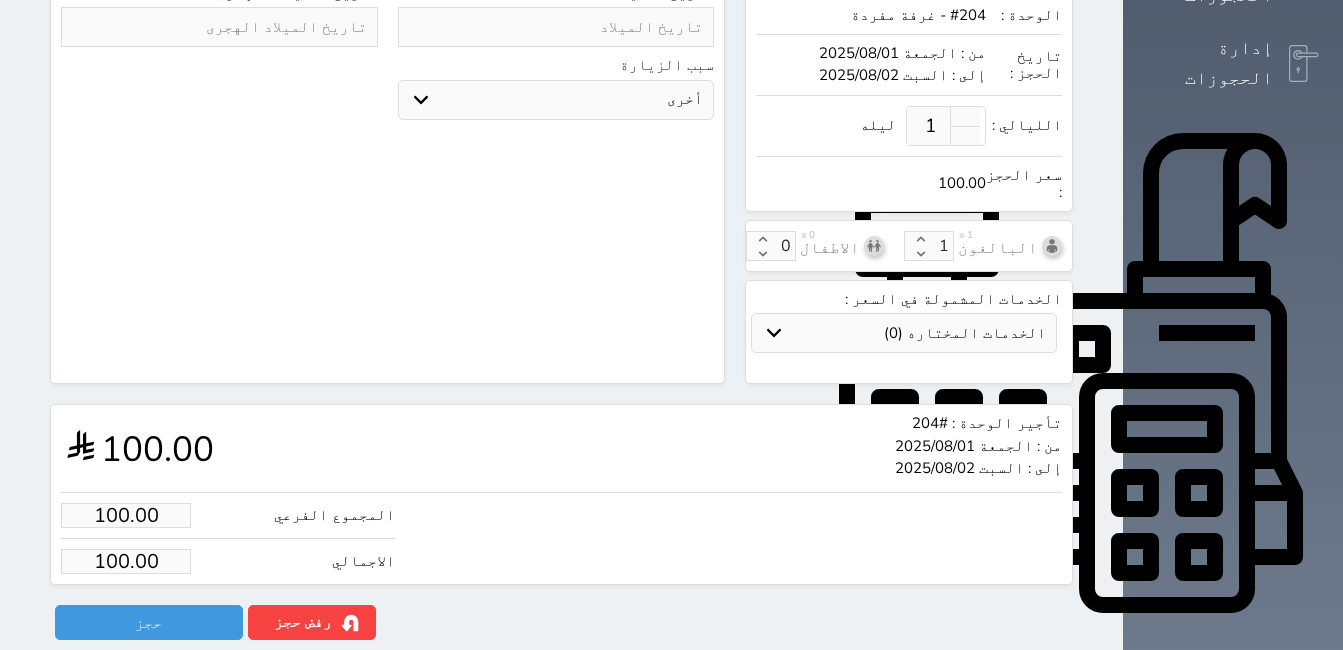 click on "100.00" at bounding box center (126, 561) 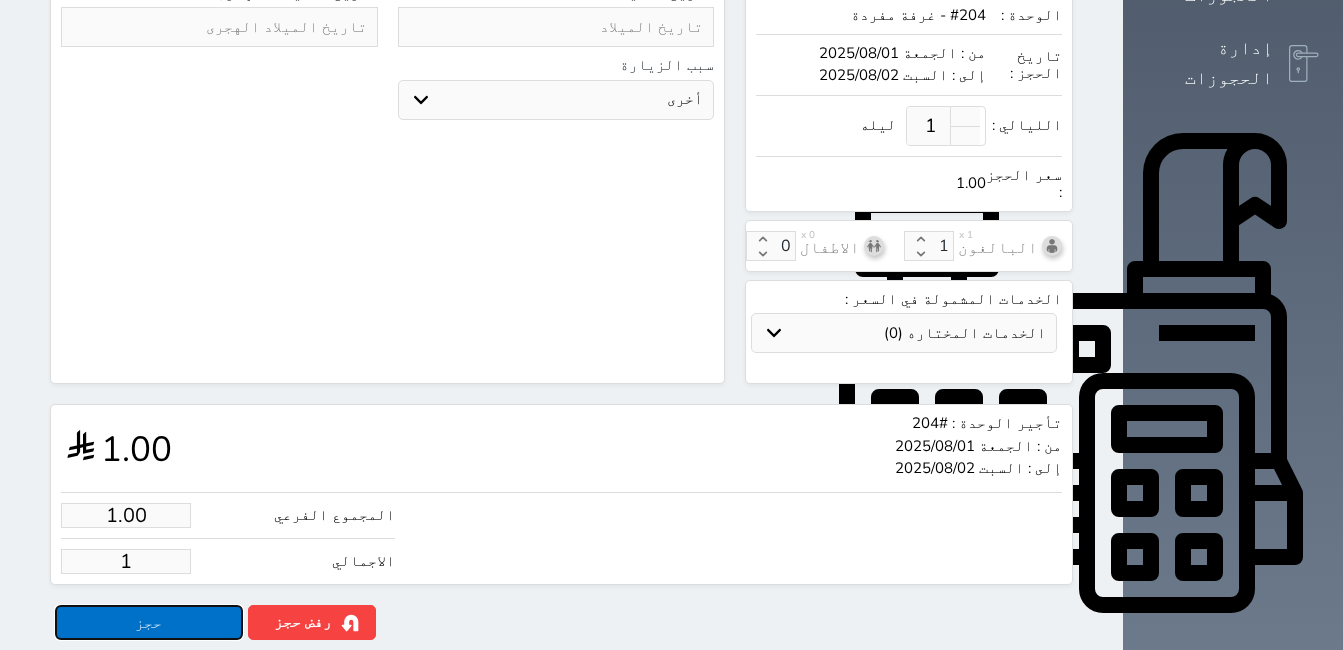 type on "1.00" 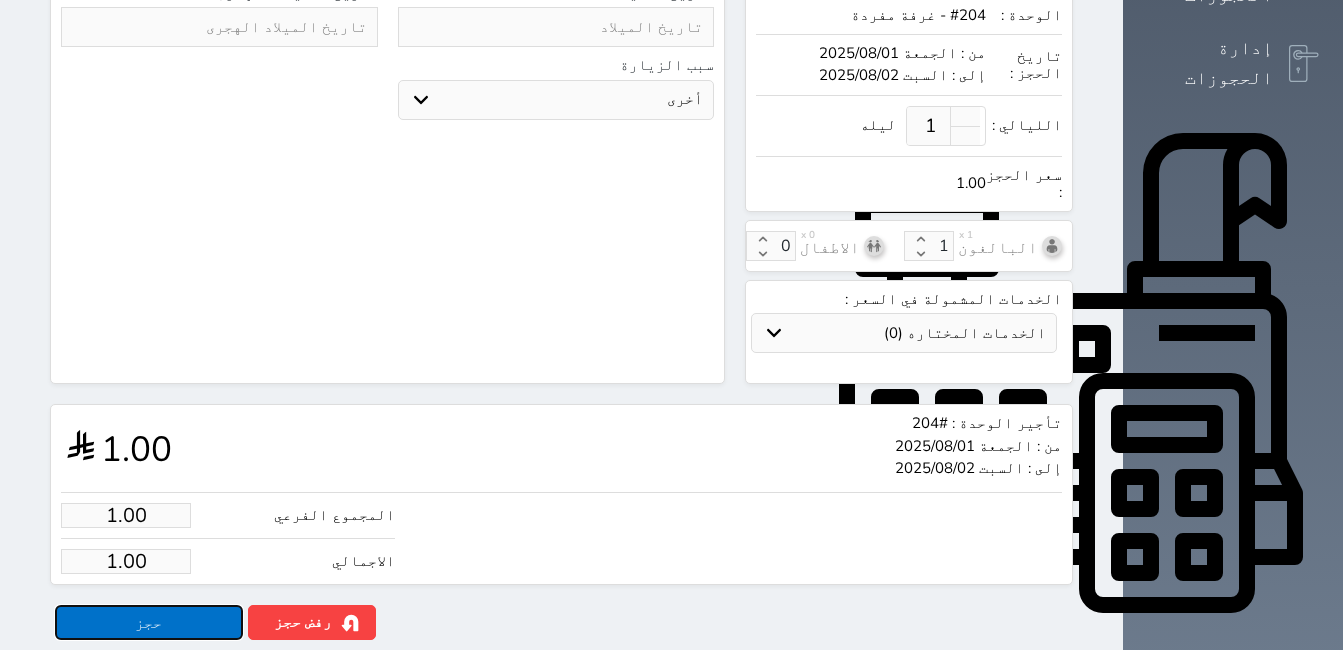 click on "حجز" at bounding box center [149, 622] 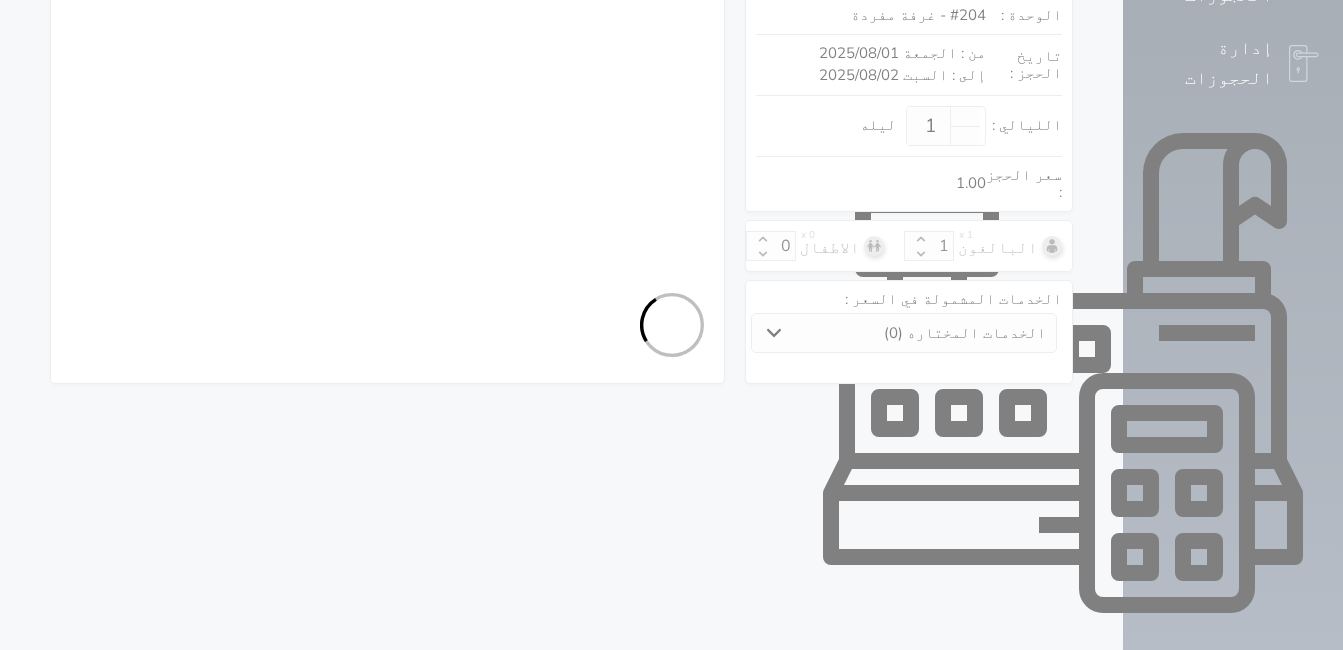 select on "1" 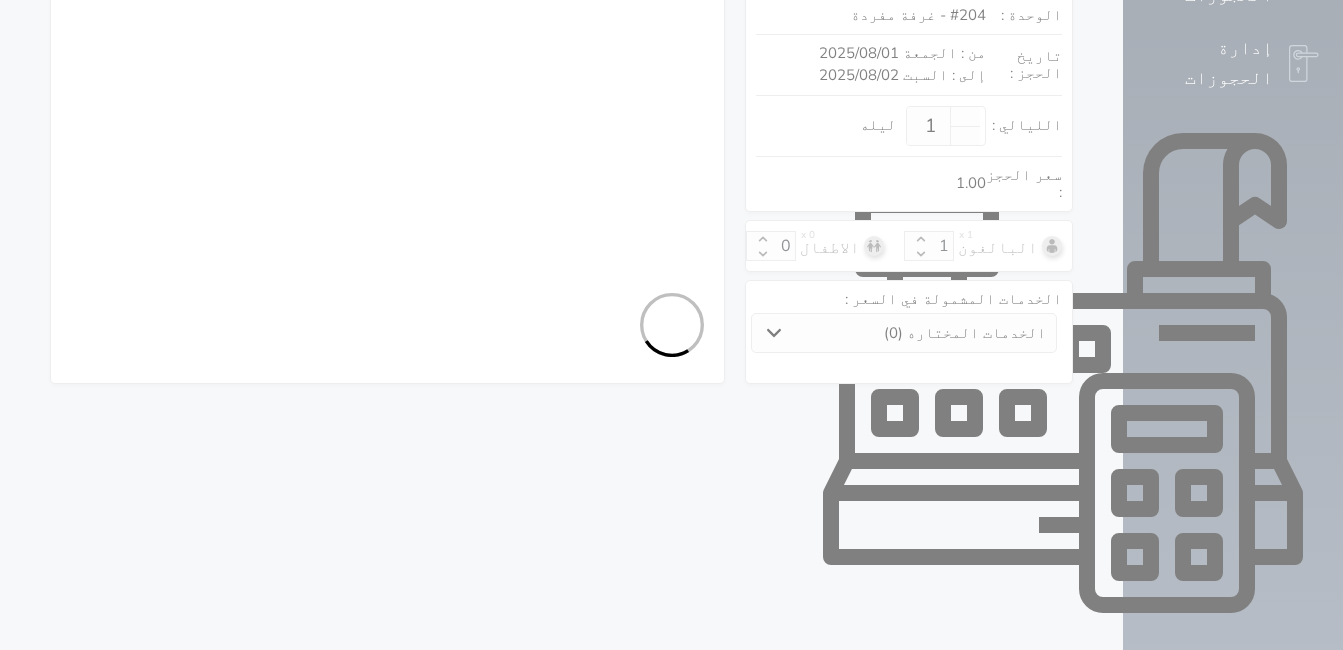 select on "113" 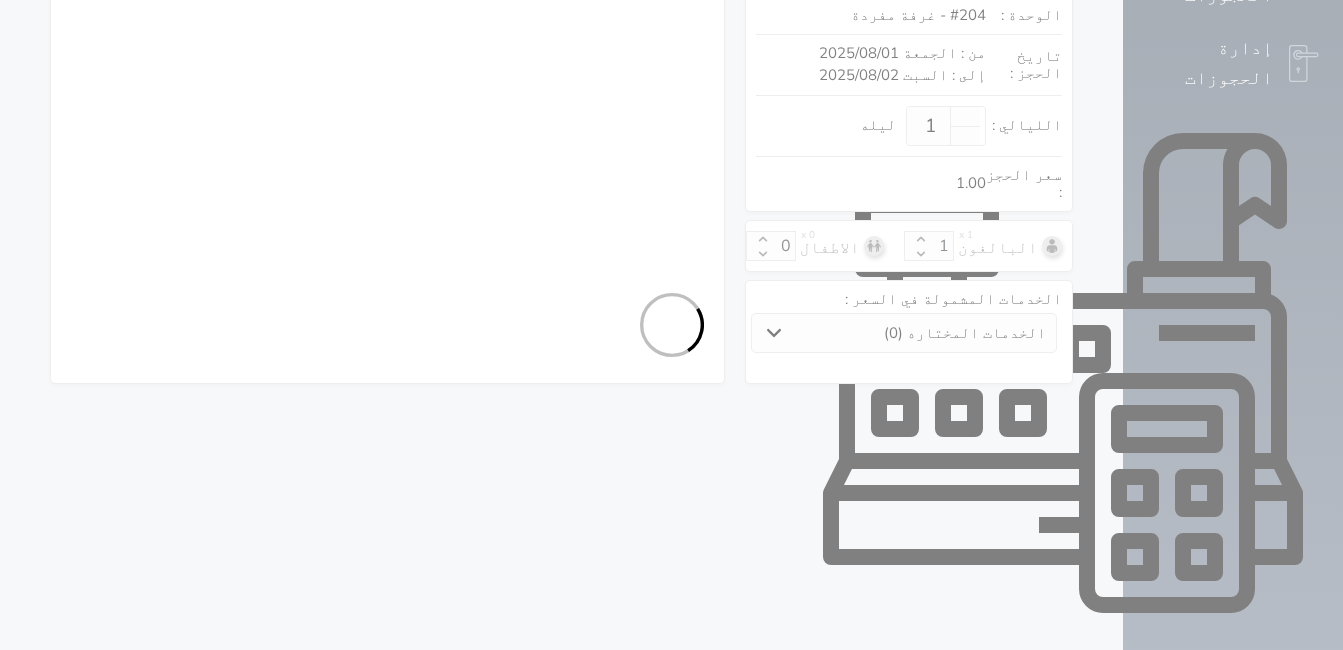 select on "1" 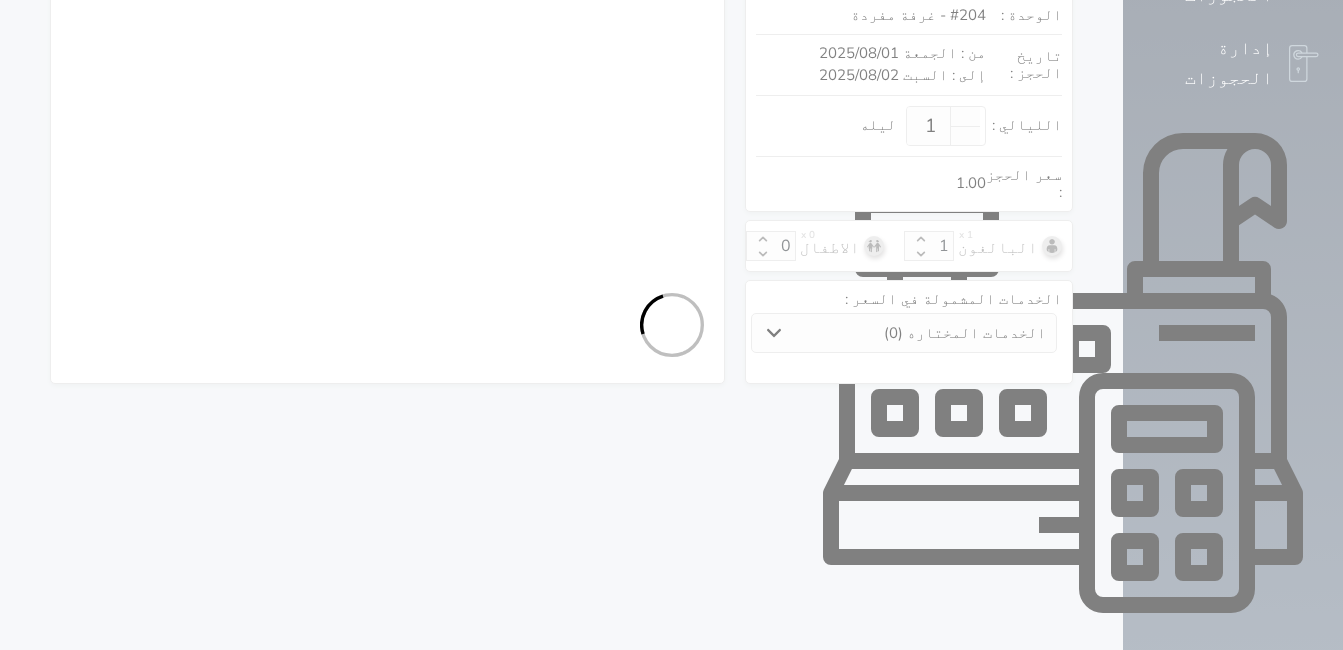 select 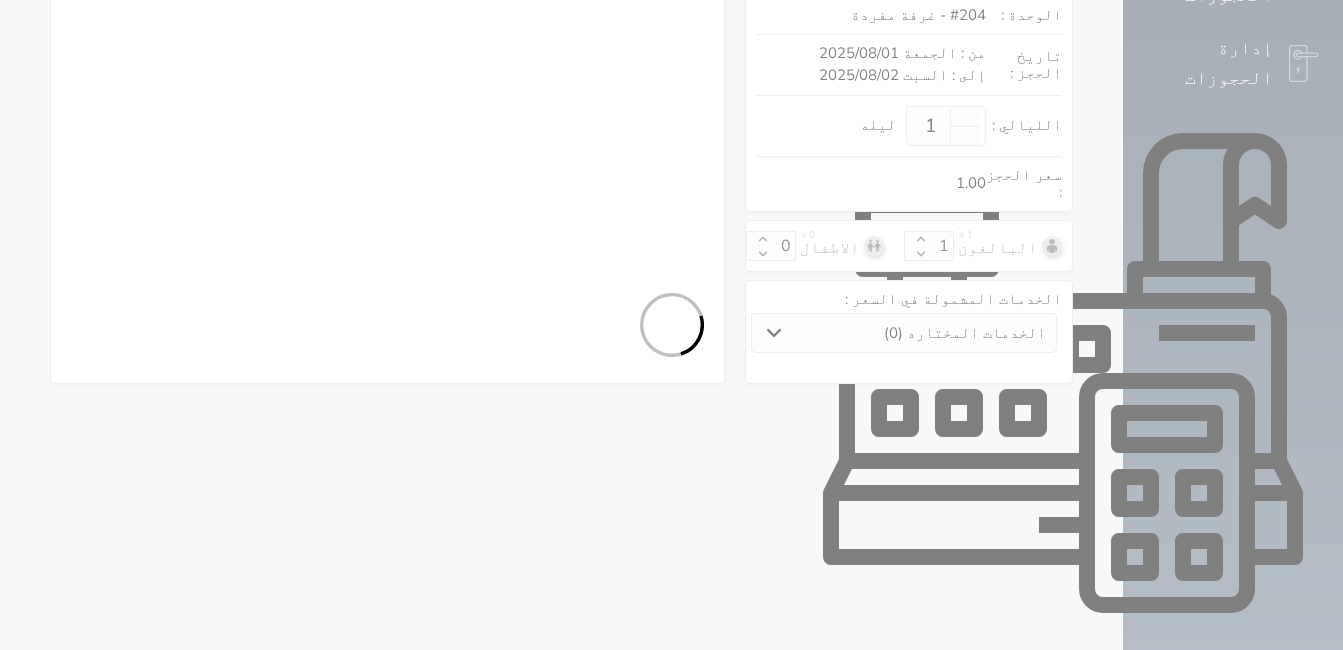 select on "7" 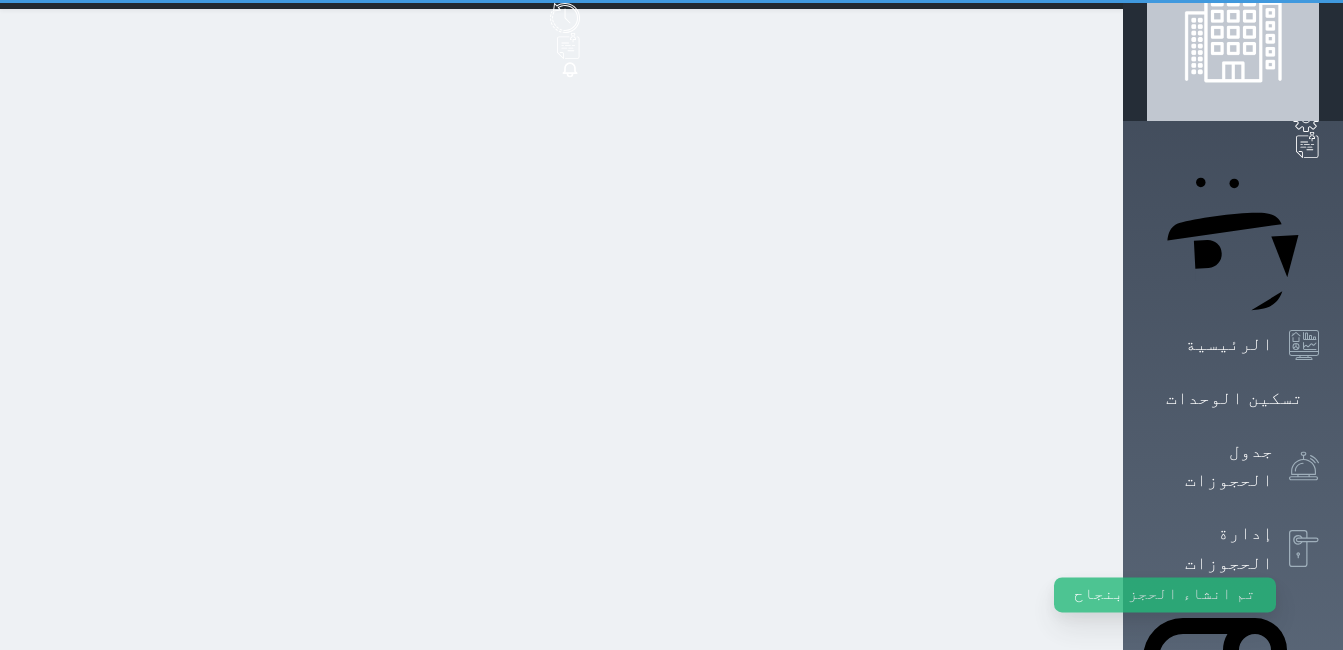 scroll, scrollTop: 0, scrollLeft: 0, axis: both 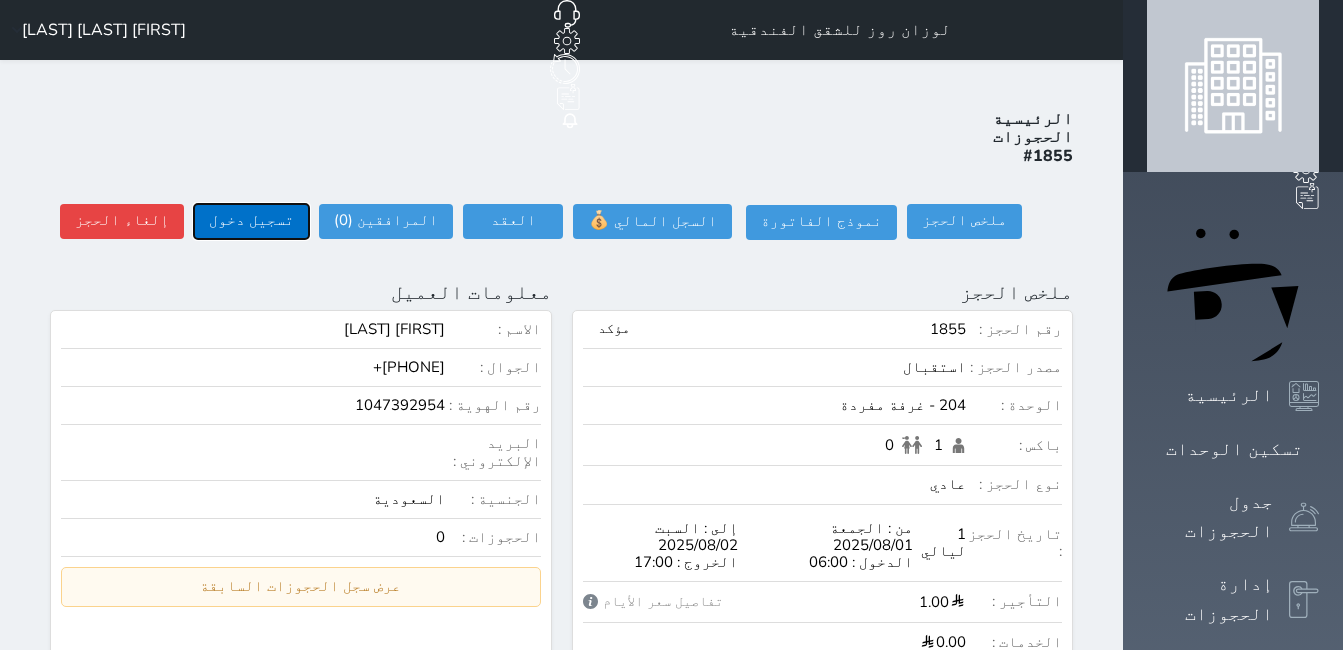 click on "تسجيل دخول" at bounding box center [251, 221] 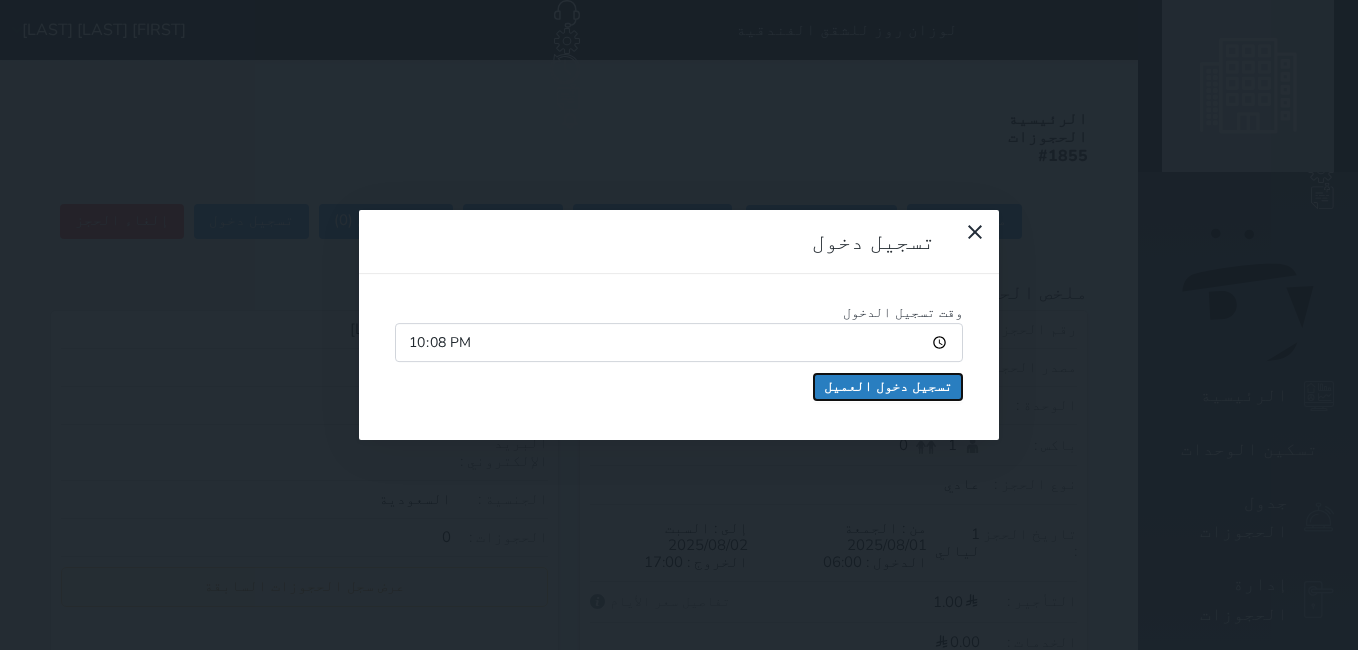click on "تسجيل دخول العميل" at bounding box center (888, 387) 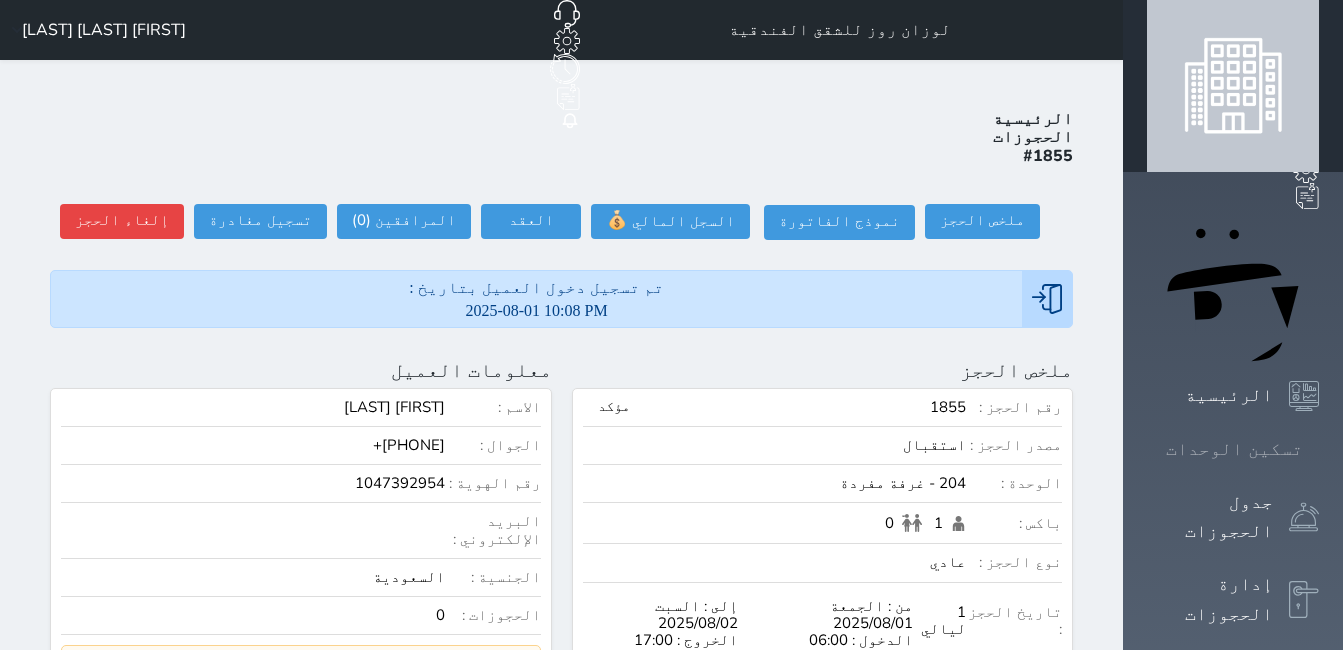 click 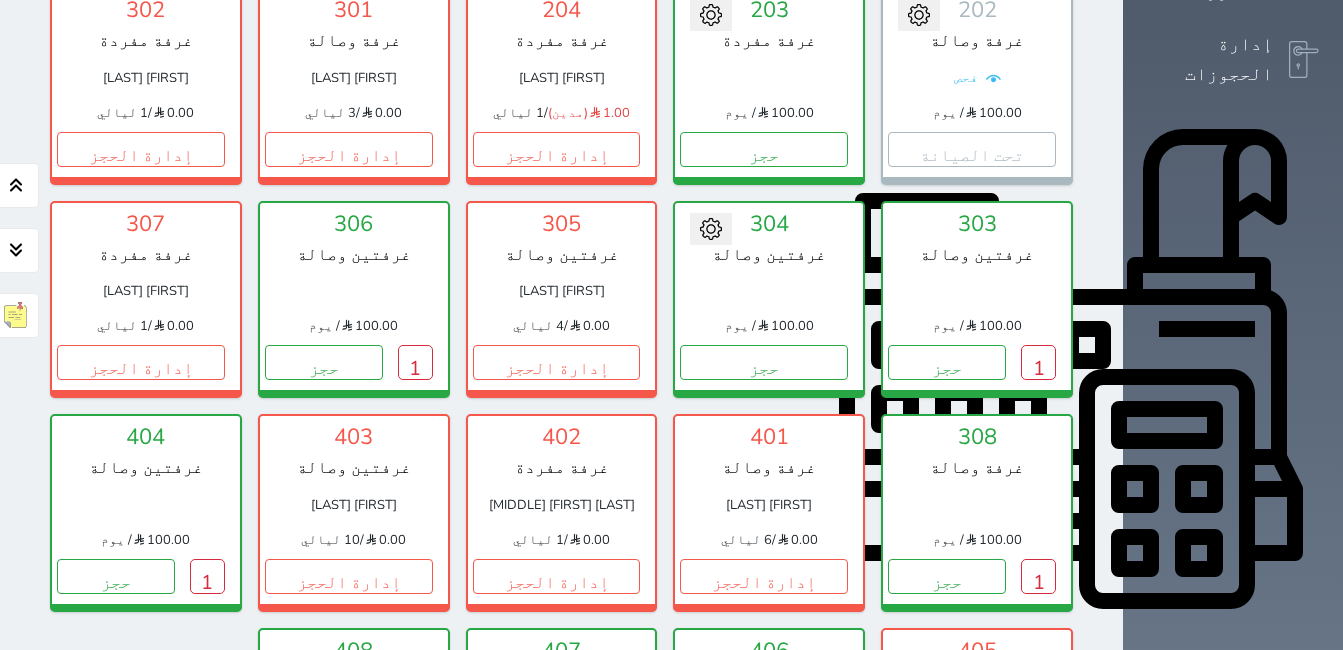 scroll, scrollTop: 678, scrollLeft: 0, axis: vertical 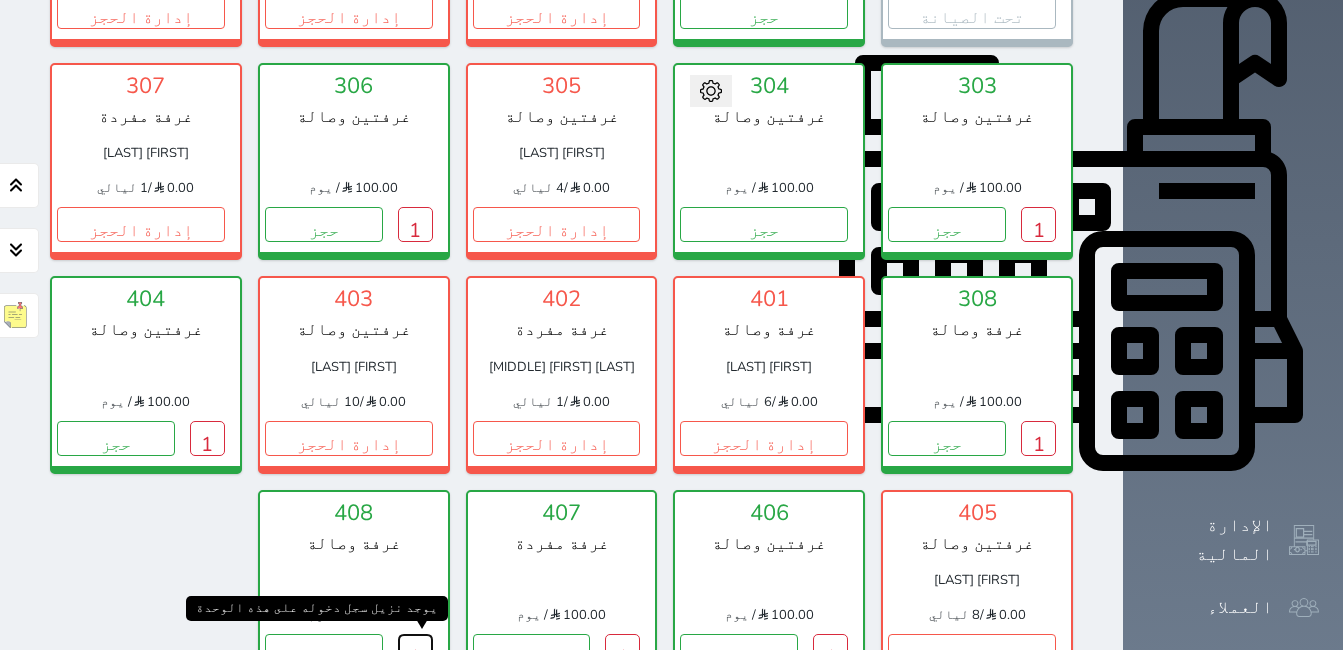 click on "1" at bounding box center (415, 651) 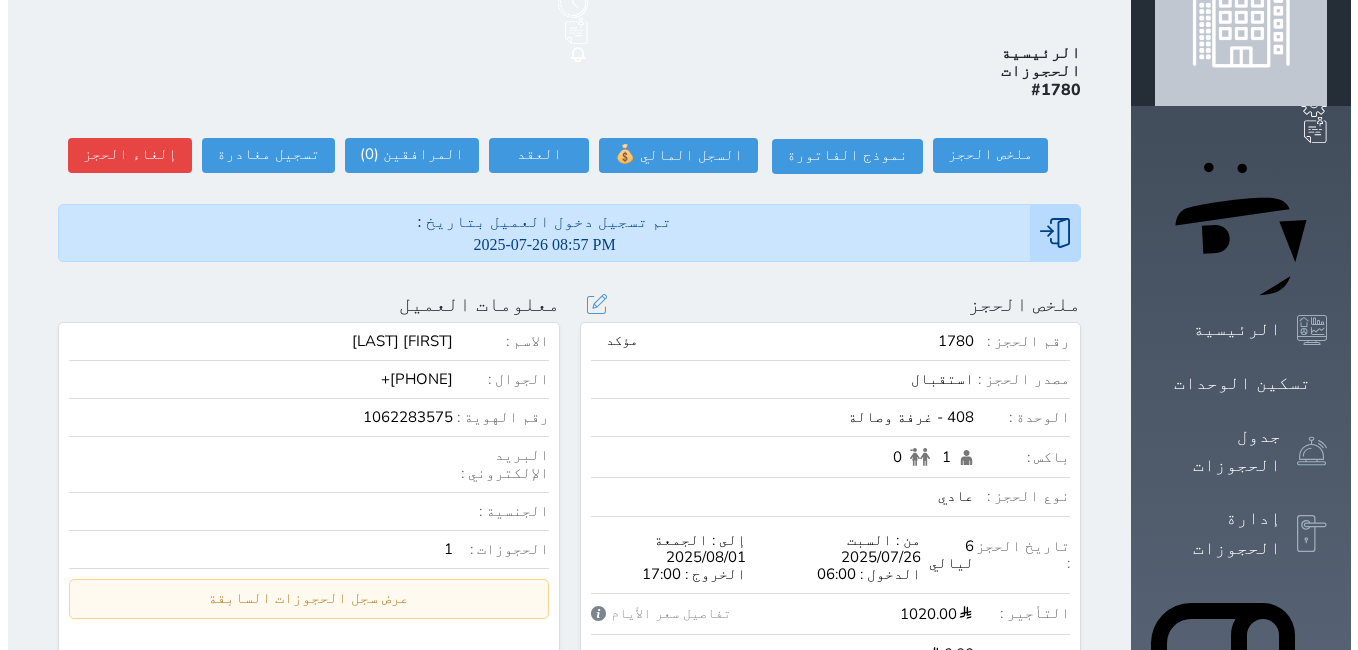 scroll, scrollTop: 0, scrollLeft: 0, axis: both 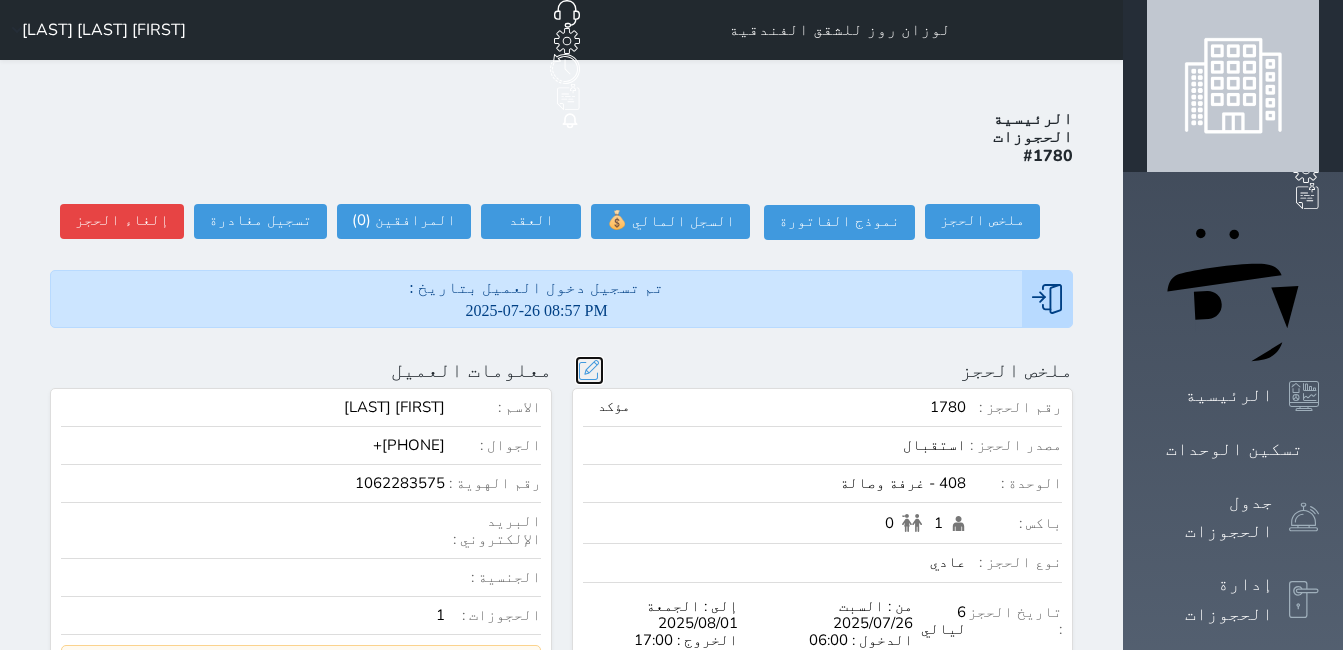 click at bounding box center [589, 370] 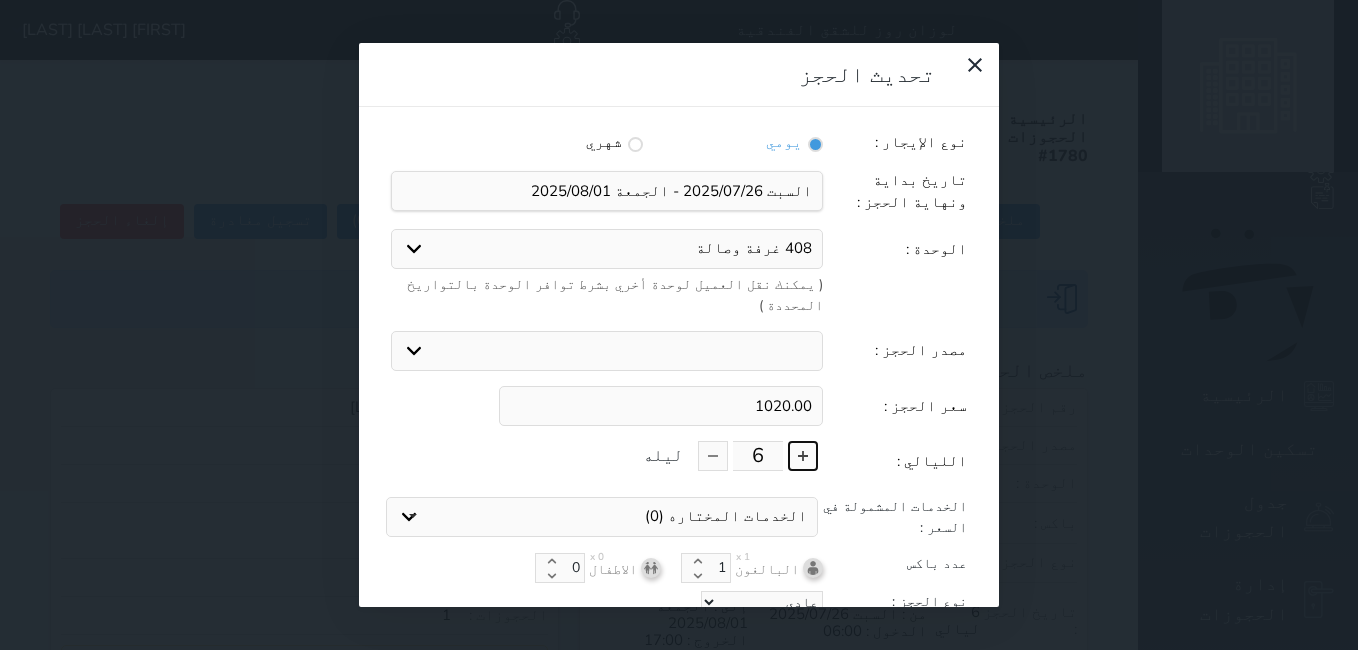 click at bounding box center (803, 456) 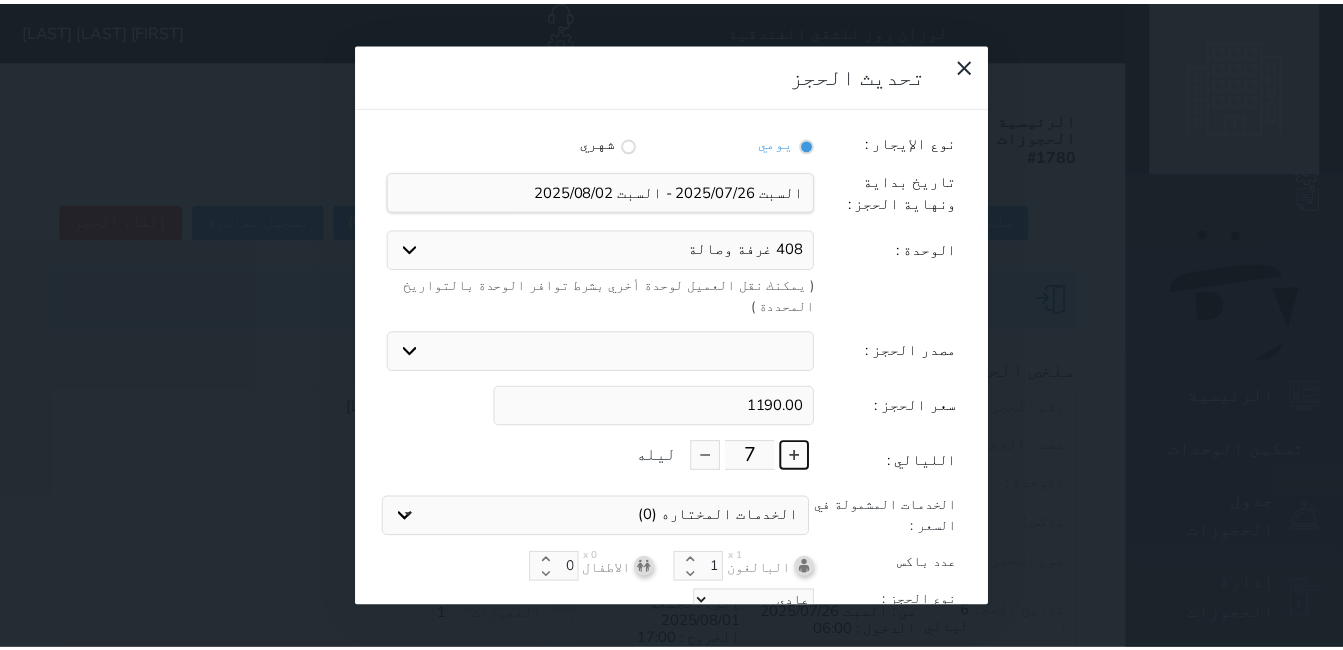 scroll, scrollTop: 45, scrollLeft: 0, axis: vertical 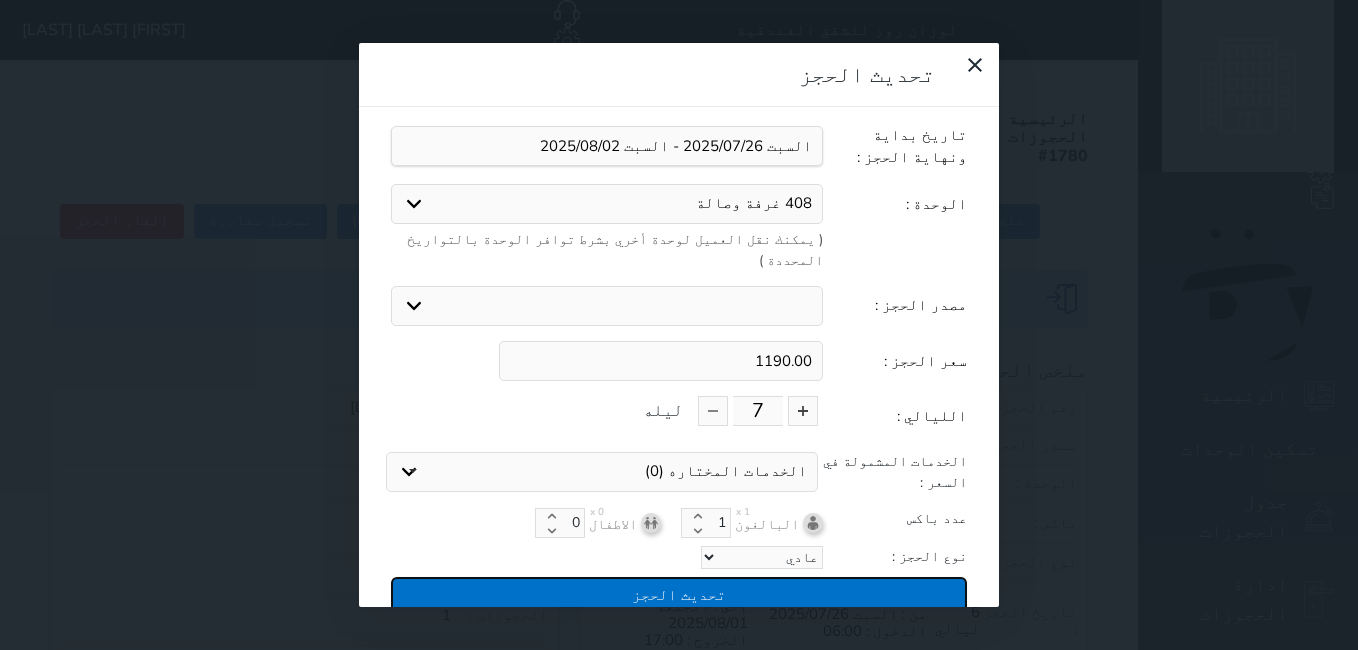 click on "تحديث الحجز" at bounding box center (679, 594) 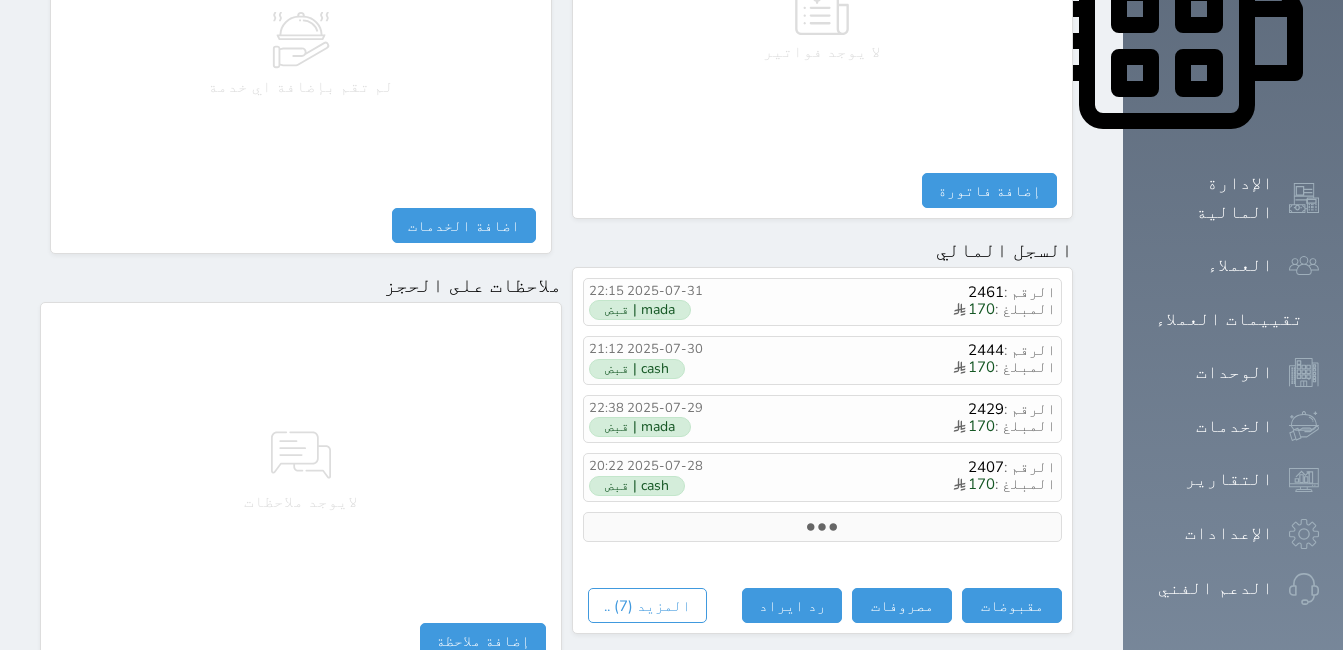 scroll, scrollTop: 1076, scrollLeft: 0, axis: vertical 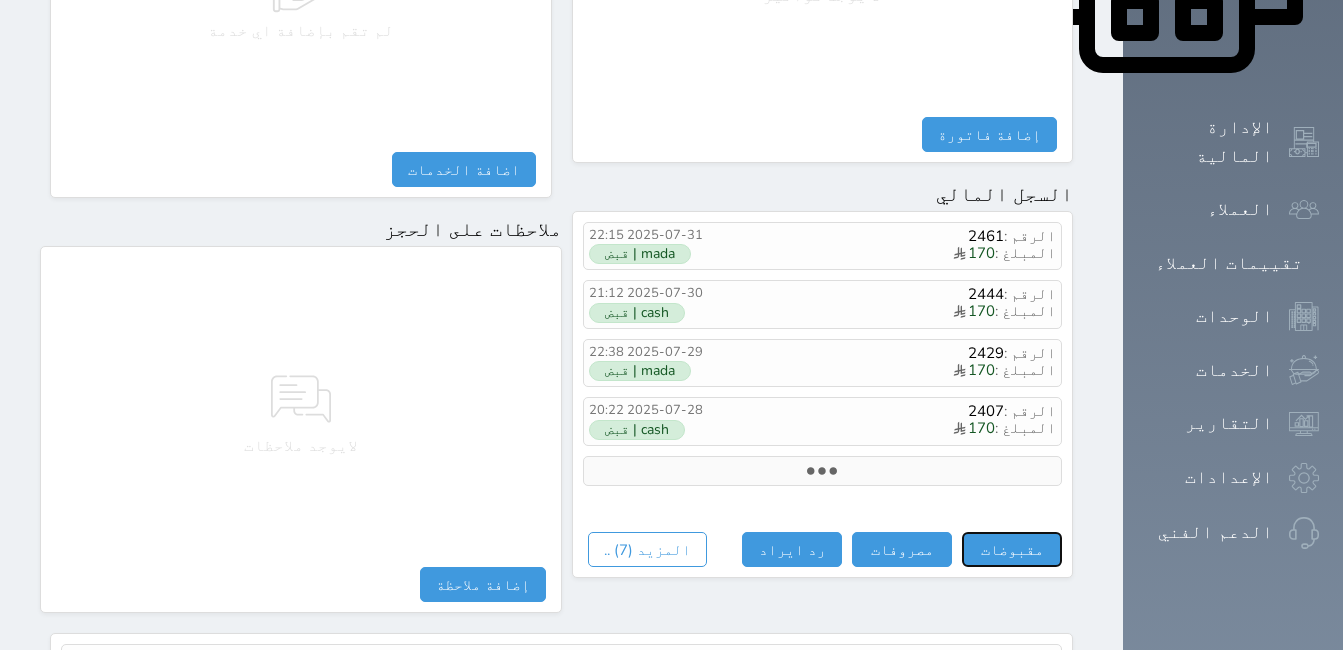 drag, startPoint x: 1142, startPoint y: 480, endPoint x: 1136, endPoint y: 465, distance: 16.155495 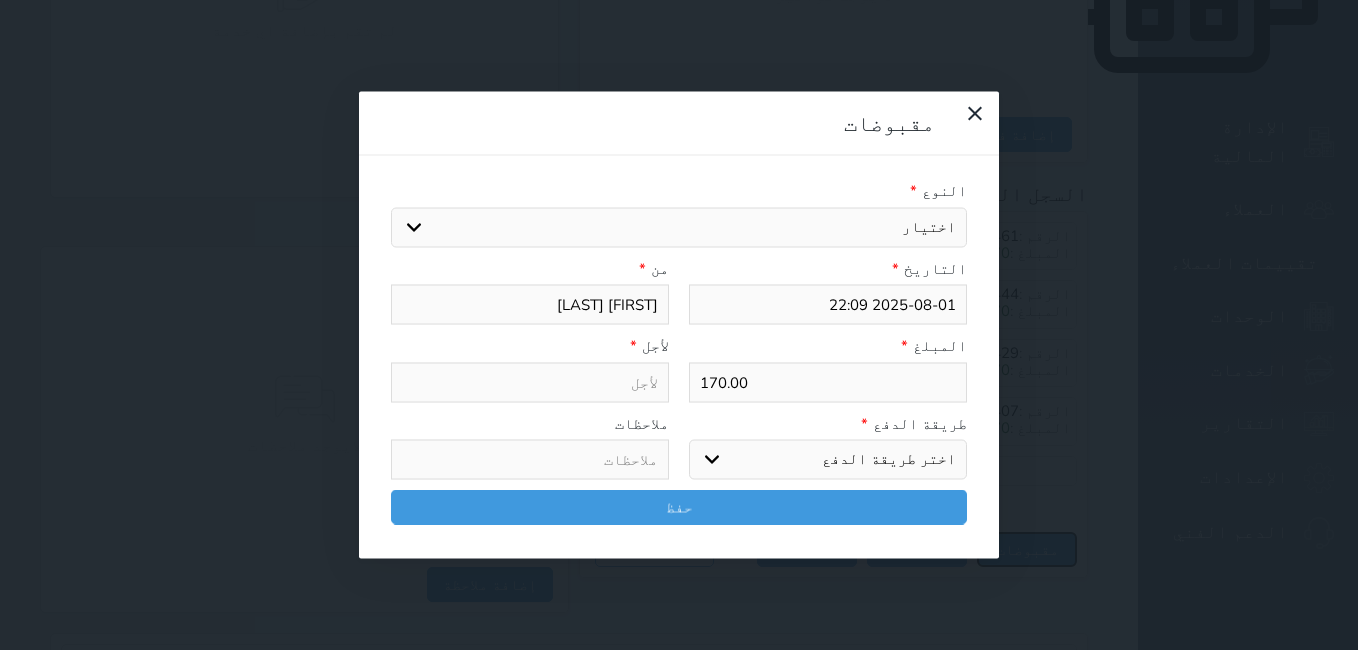select 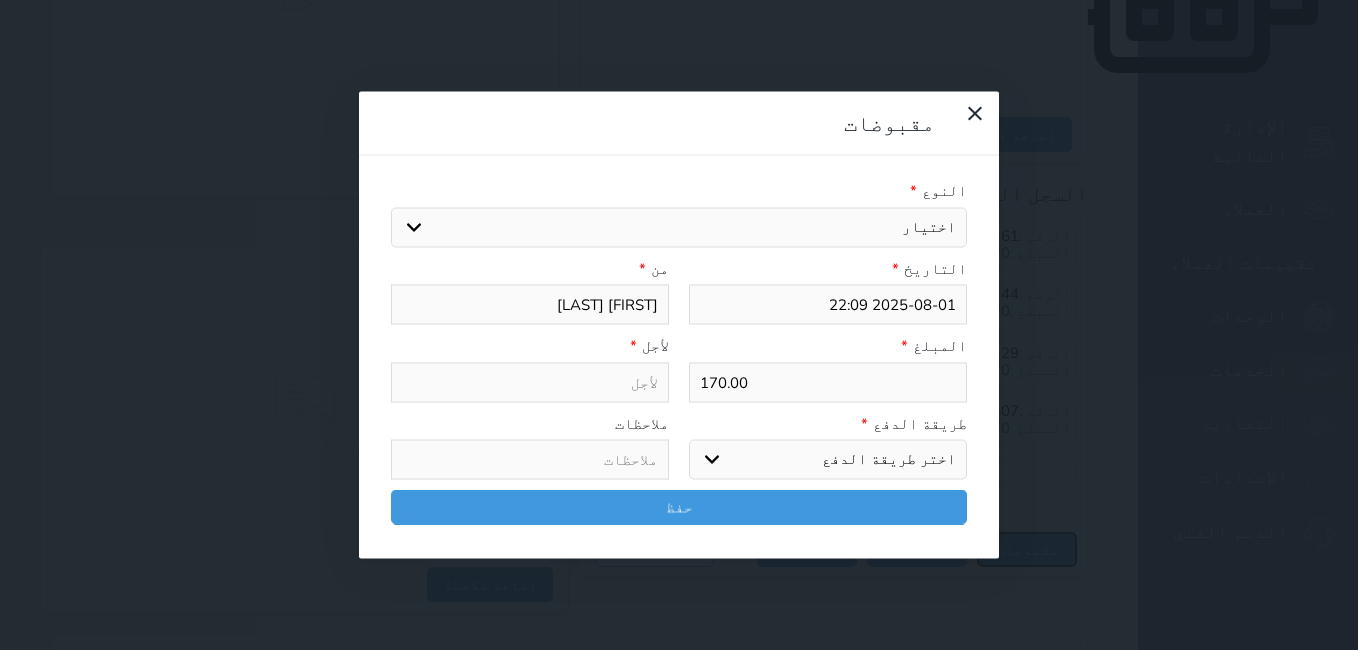 select 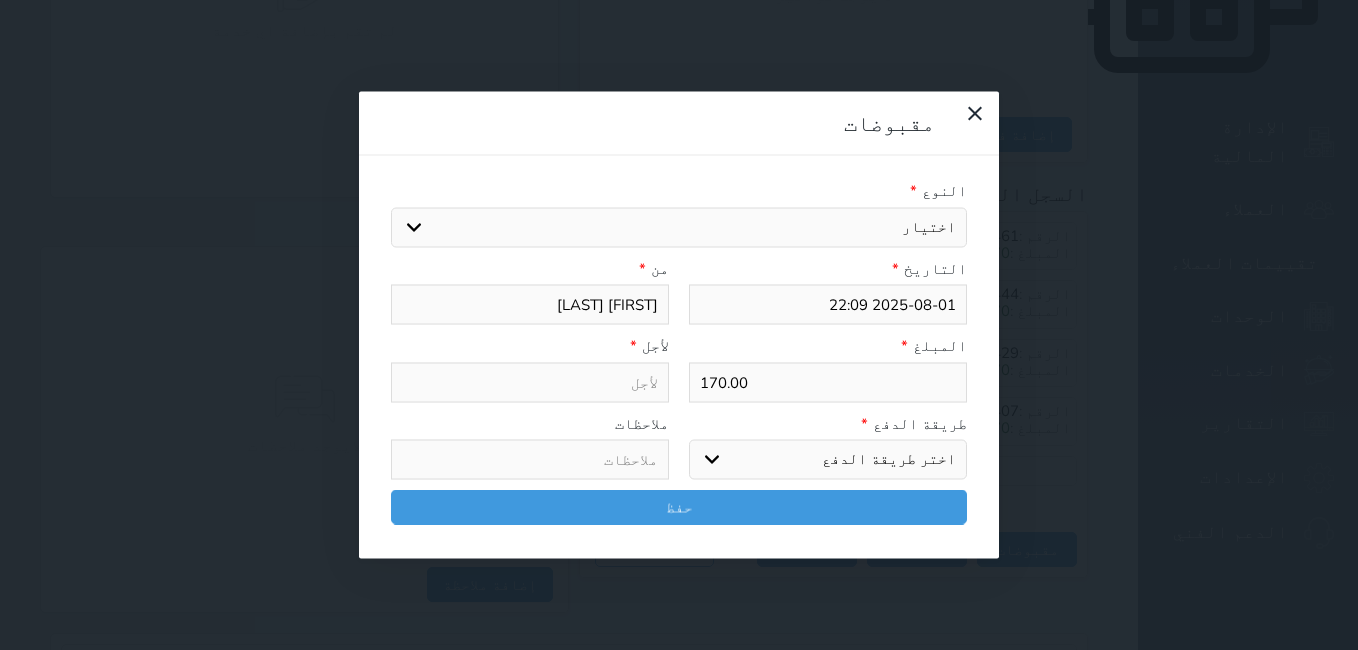 click on "اختيار   مقبوضات عامة قيمة إيجار فواتير تامين عربون لا ينطبق آخر مغسلة واي فاي - الإنترنت مواقف السيارات طعام الأغذية والمشروبات مشروبات المشروبات الباردة المشروبات الساخنة الإفطار غداء عشاء مخبز و كعك حمام سباحة الصالة الرياضية سبا و خدمات الجمال اختيار وإسقاط (خدمات النقل) ميني بار كابل - تلفزيون سرير إضافي تصفيف الشعر التسوق خدمات الجولات السياحية المنظمة خدمات الدليل السياحي" at bounding box center (679, 227) 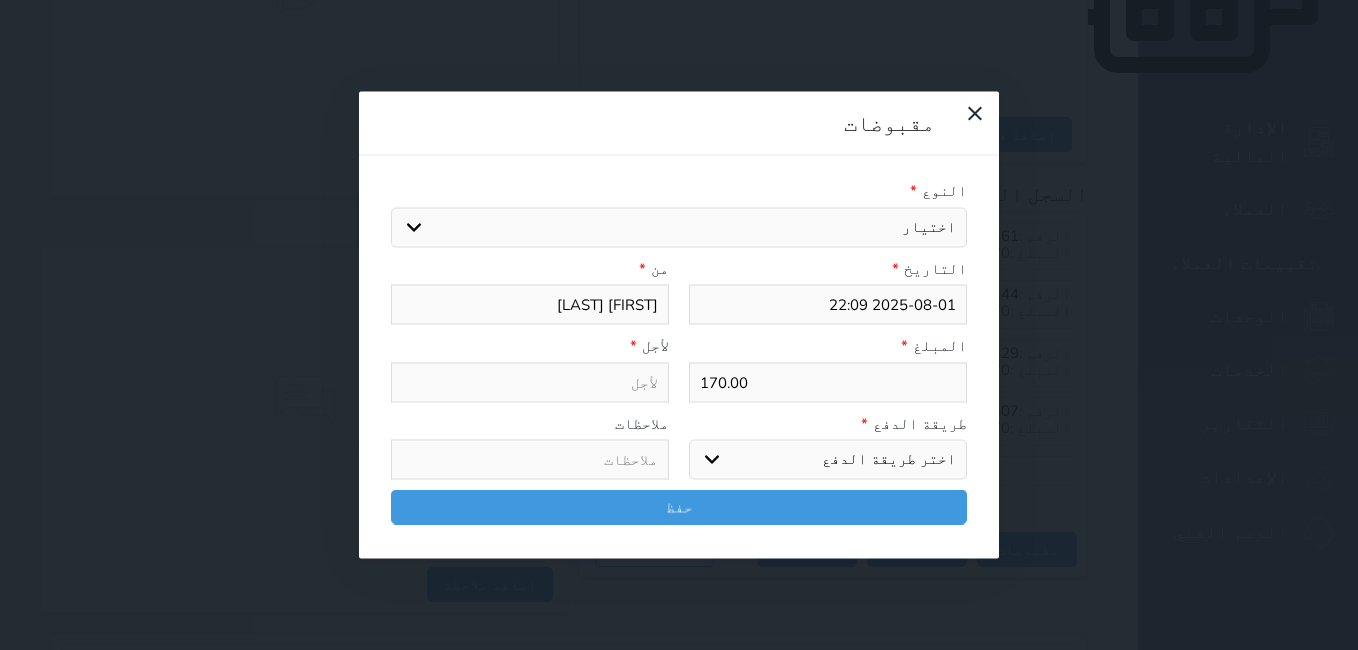 select on "143860" 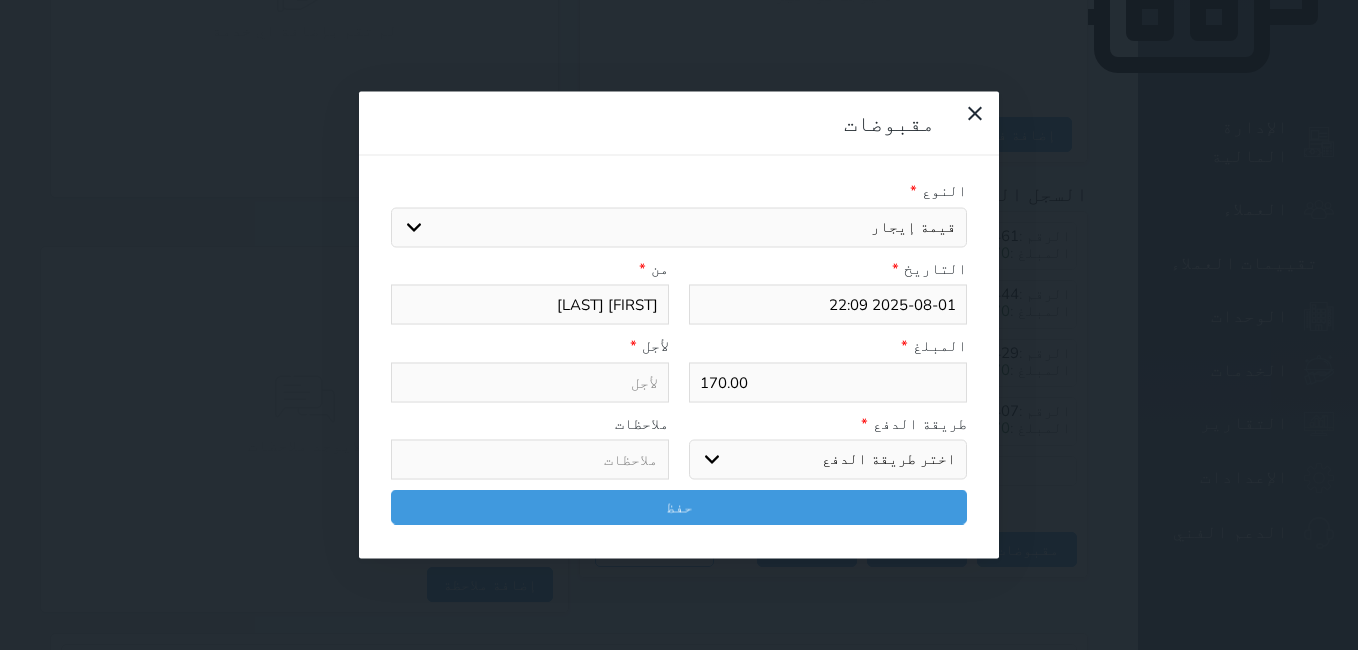 click on "اختيار   مقبوضات عامة قيمة إيجار فواتير تامين عربون لا ينطبق آخر مغسلة واي فاي - الإنترنت مواقف السيارات طعام الأغذية والمشروبات مشروبات المشروبات الباردة المشروبات الساخنة الإفطار غداء عشاء مخبز و كعك حمام سباحة الصالة الرياضية سبا و خدمات الجمال اختيار وإسقاط (خدمات النقل) ميني بار كابل - تلفزيون سرير إضافي تصفيف الشعر التسوق خدمات الجولات السياحية المنظمة خدمات الدليل السياحي" at bounding box center (679, 227) 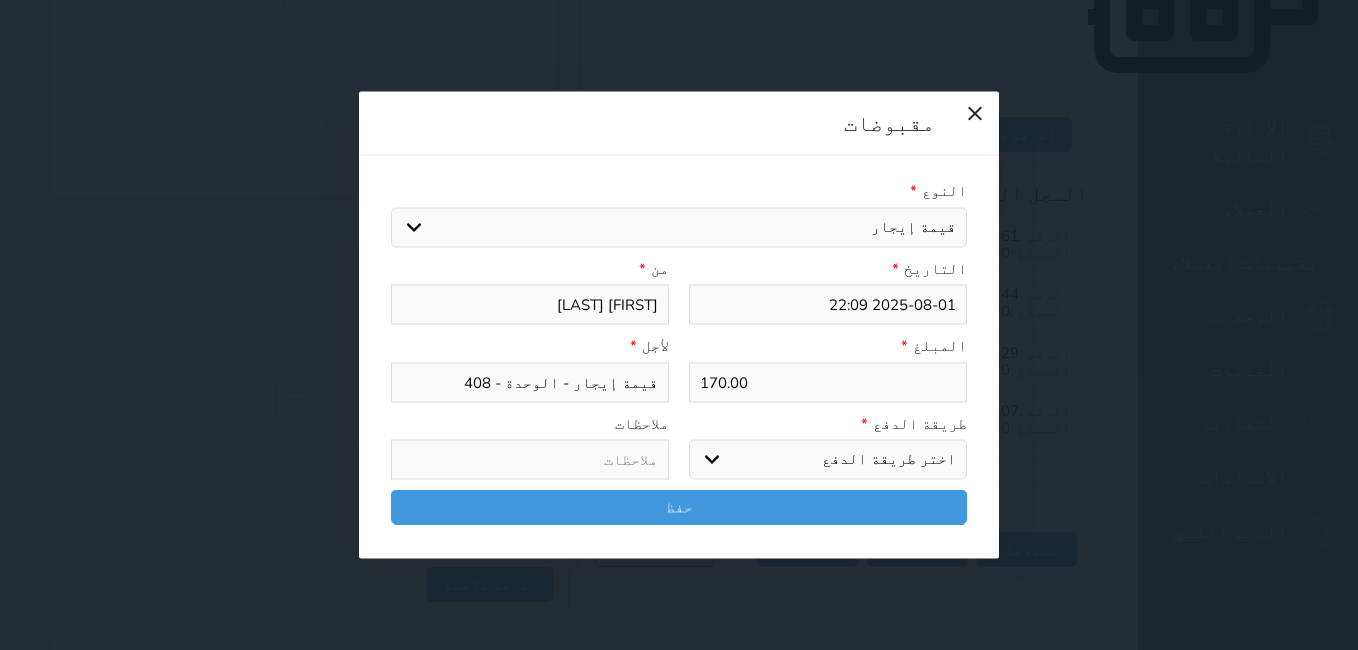 click on "اختر طريقة الدفع   دفع نقدى   تحويل بنكى   مدى   بطاقة ائتمان   آجل" at bounding box center [828, 460] 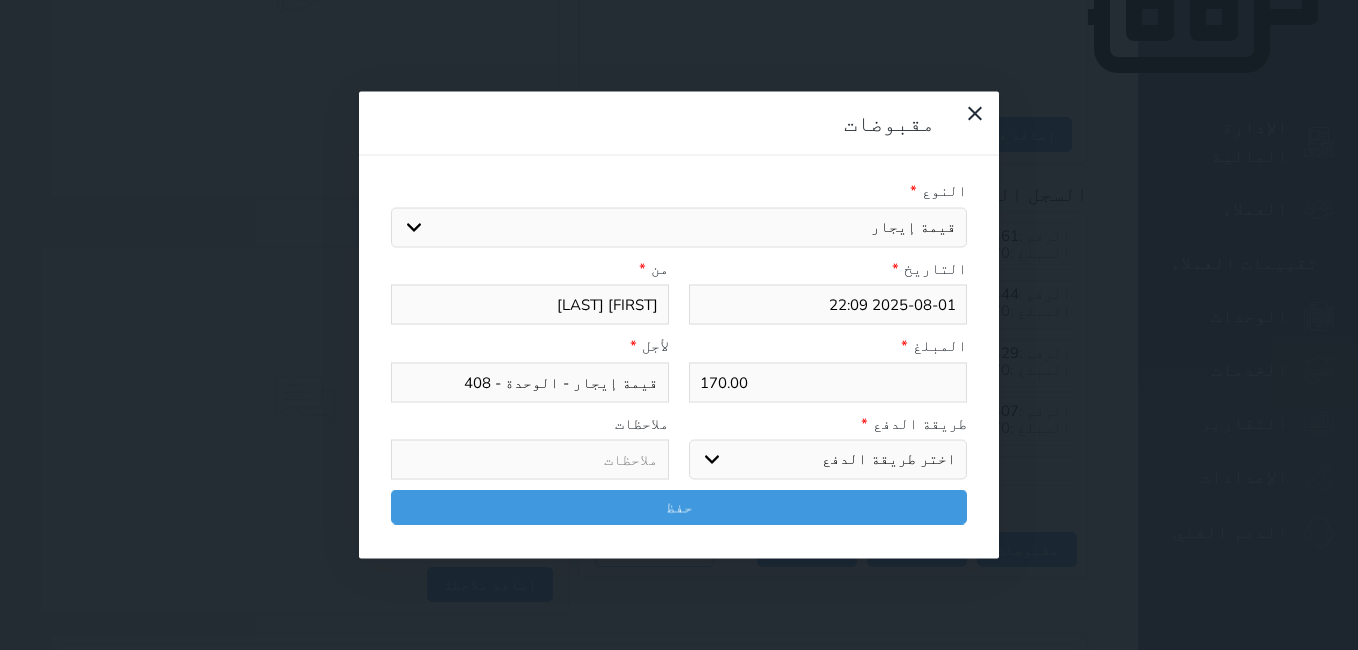 select on "mada" 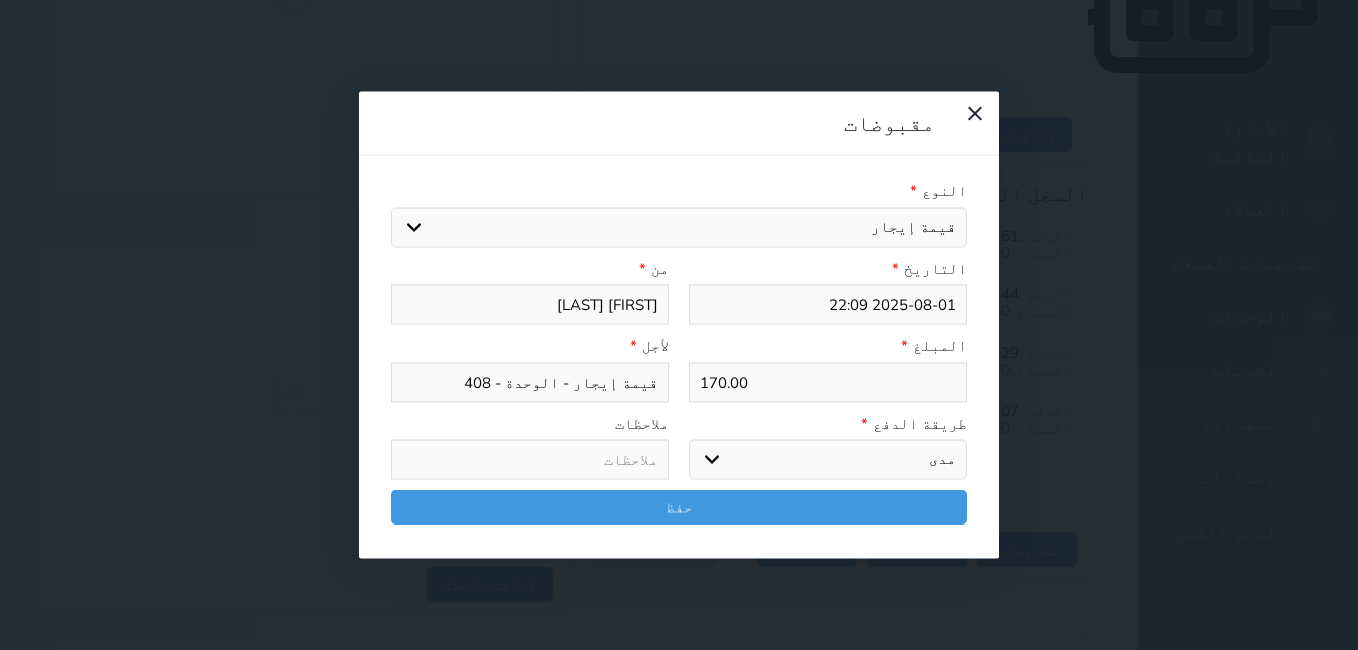 click on "اختر طريقة الدفع   دفع نقدى   تحويل بنكى   مدى   بطاقة ائتمان   آجل" at bounding box center [828, 460] 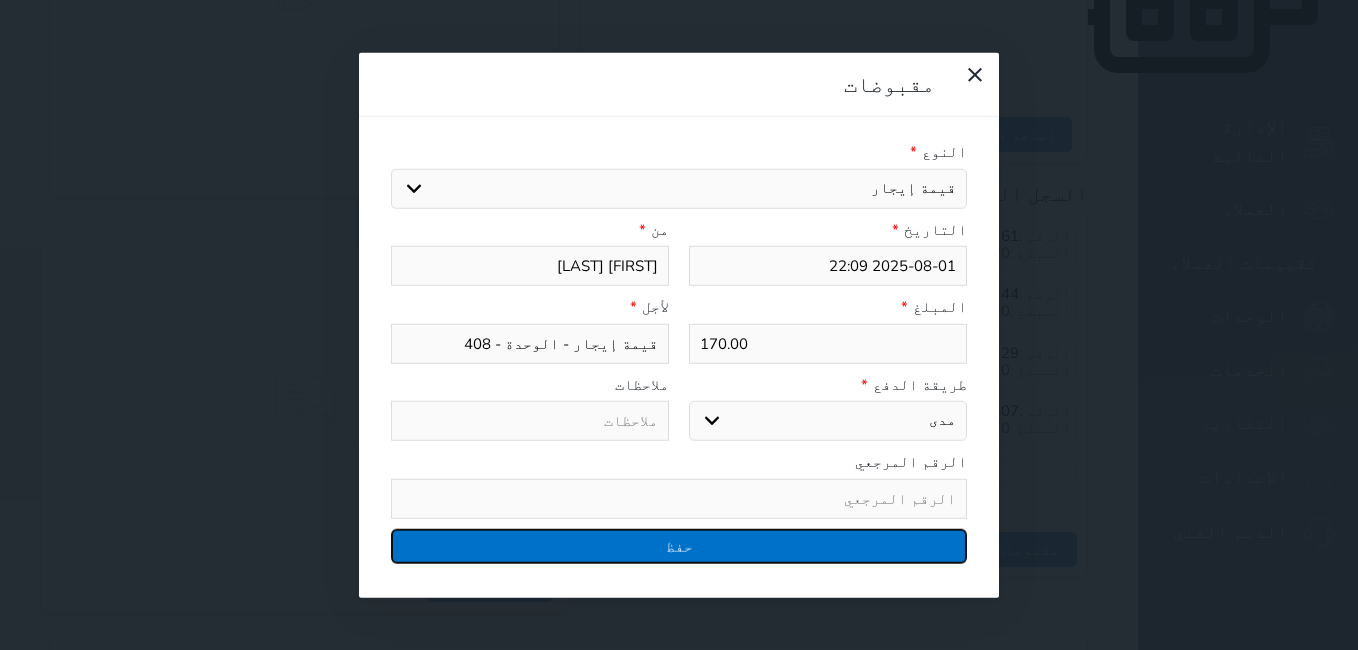 click on "حفظ" at bounding box center (679, 545) 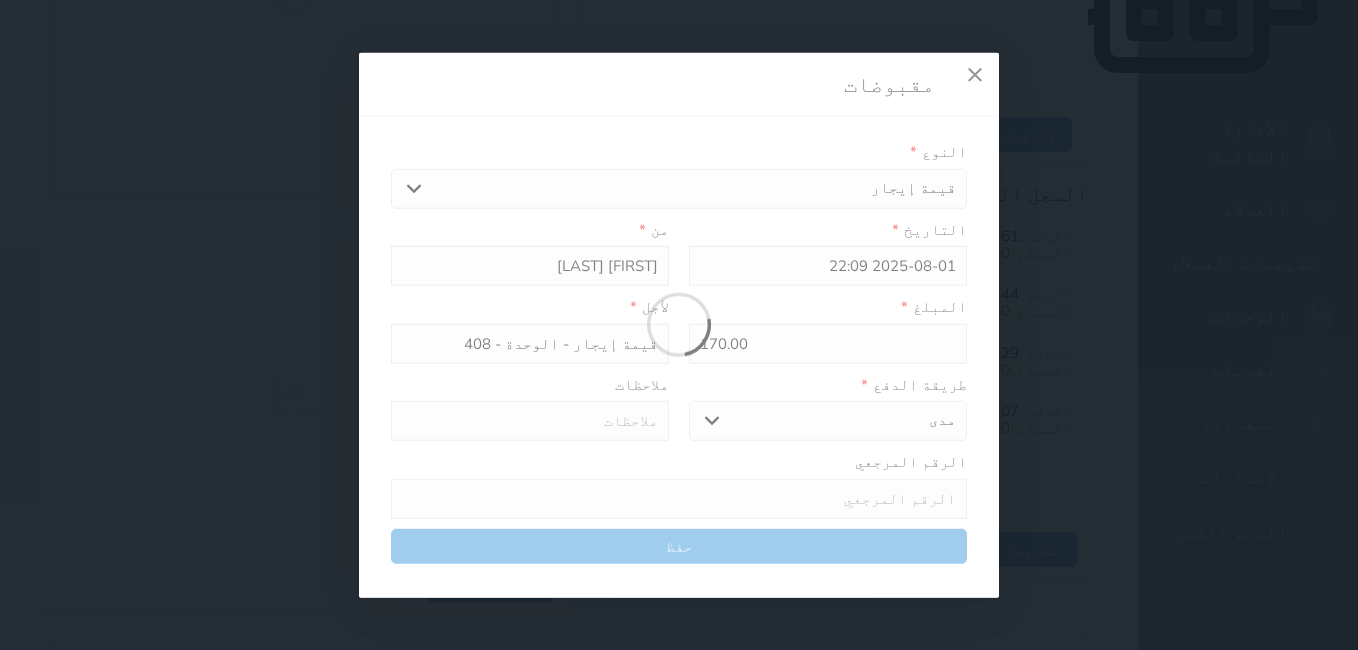 select 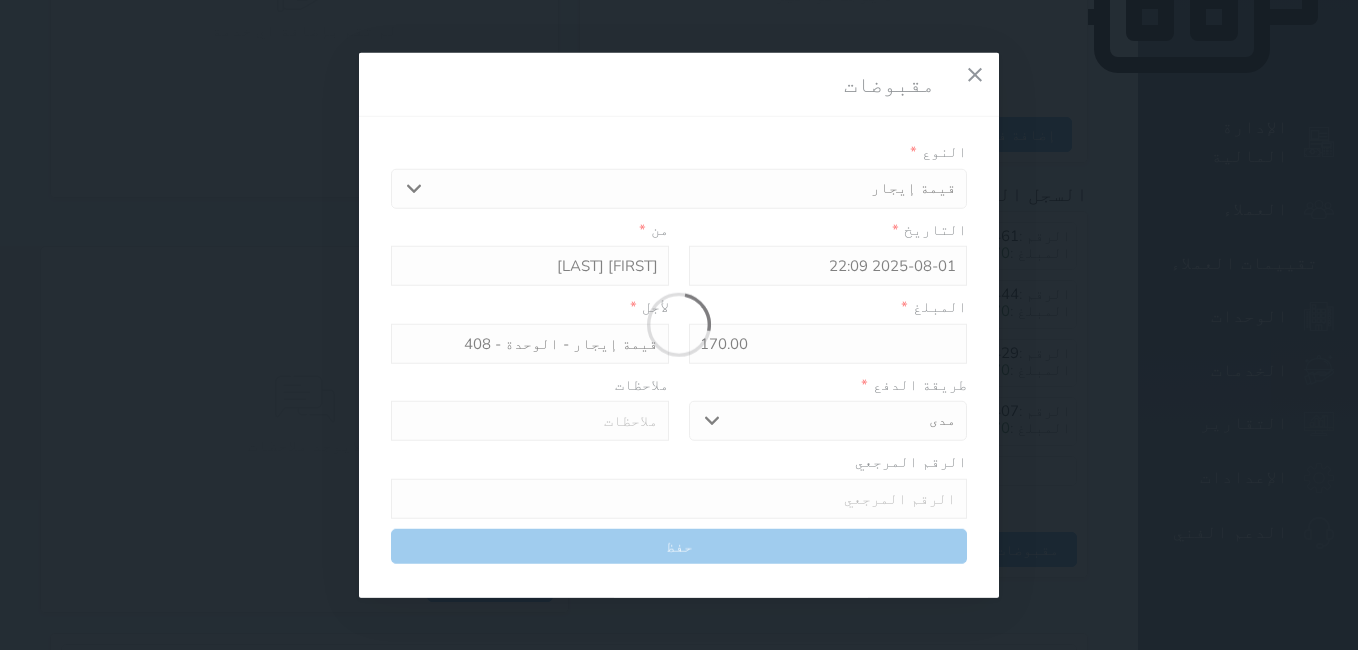 type 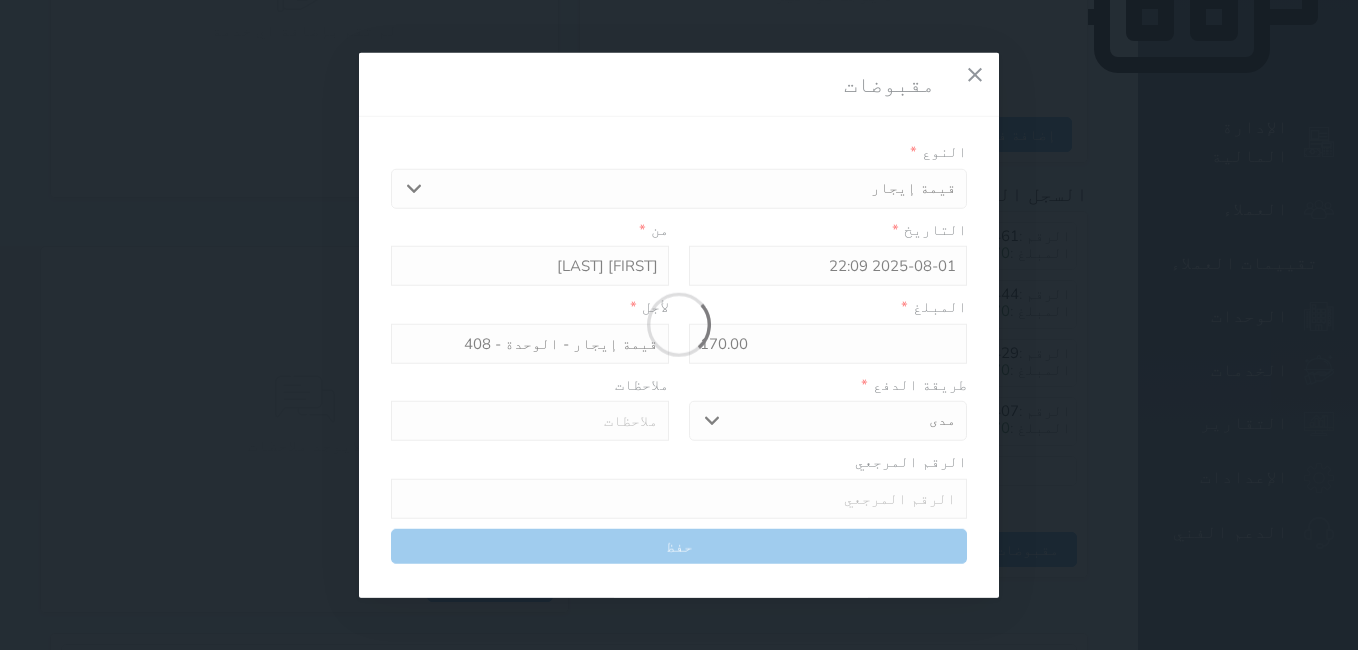 type on "0" 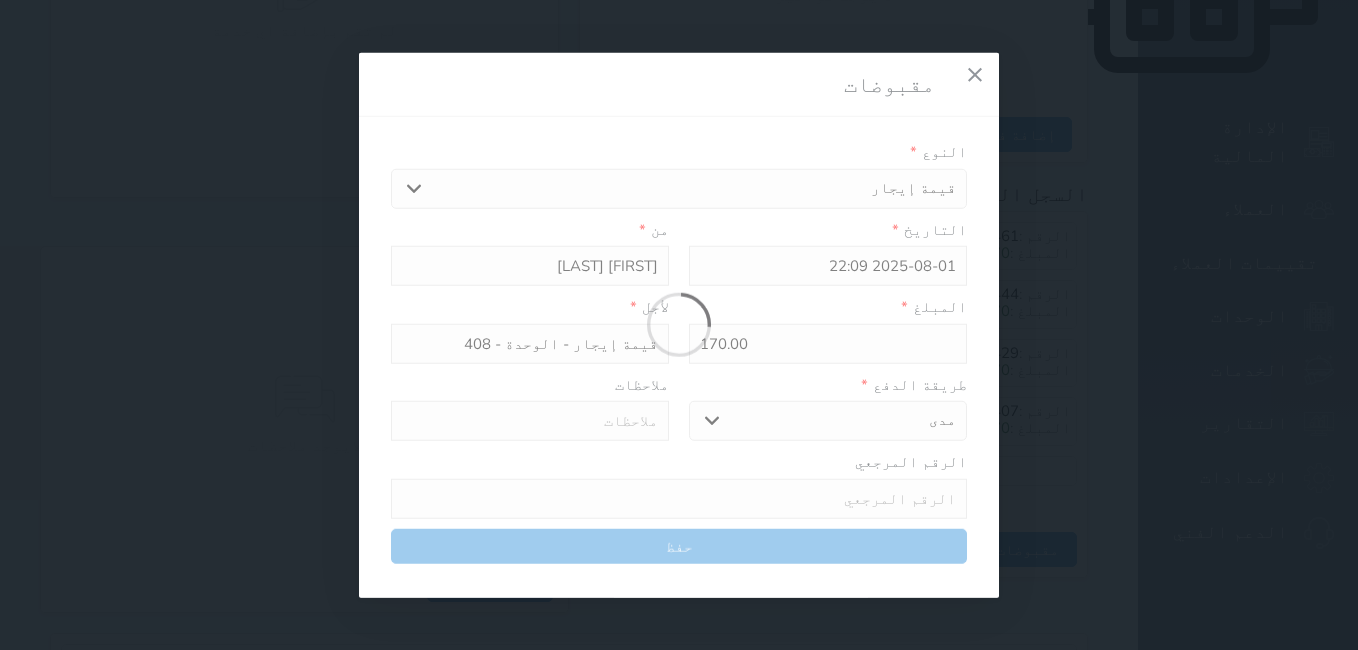 select 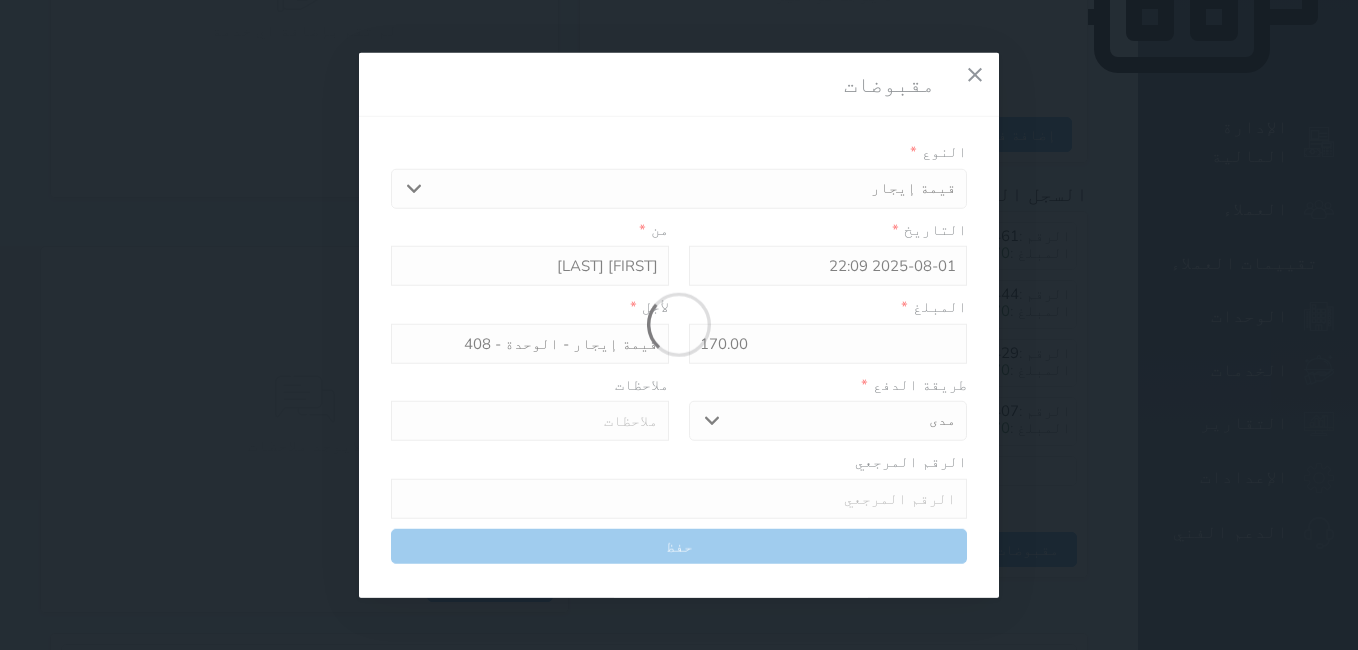 type on "0" 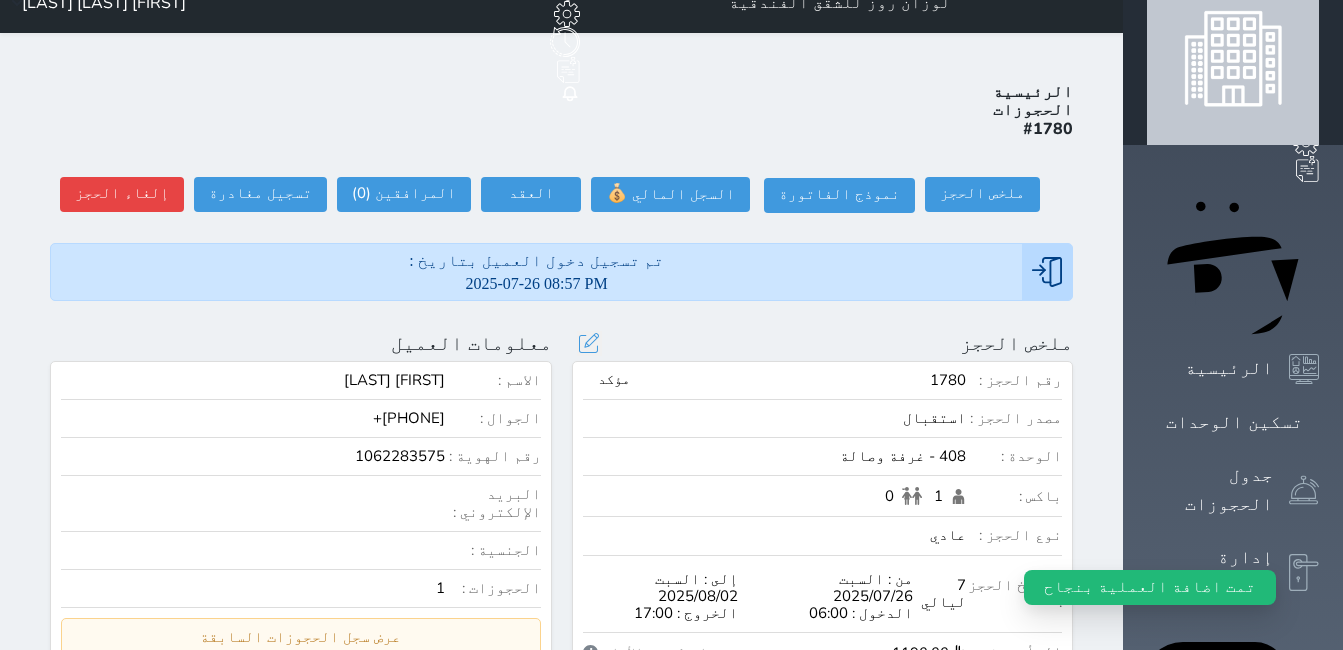 scroll, scrollTop: 0, scrollLeft: 0, axis: both 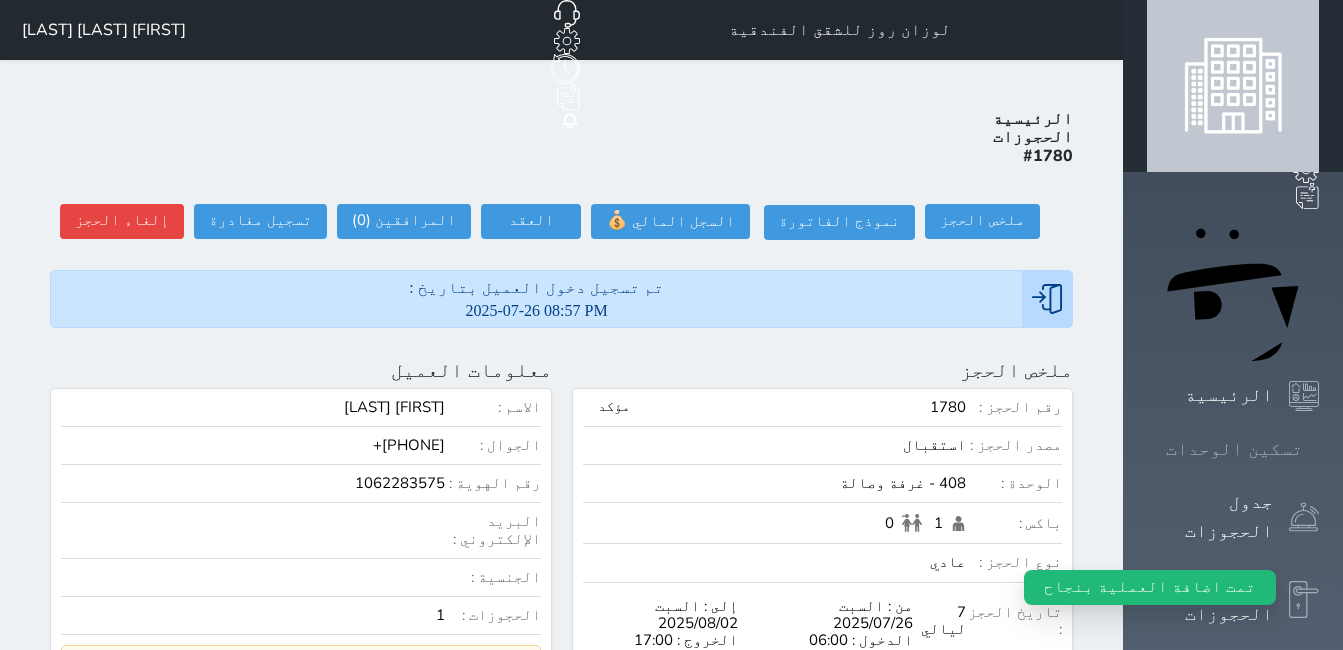click on "تسكين الوحدات" at bounding box center (1233, 449) 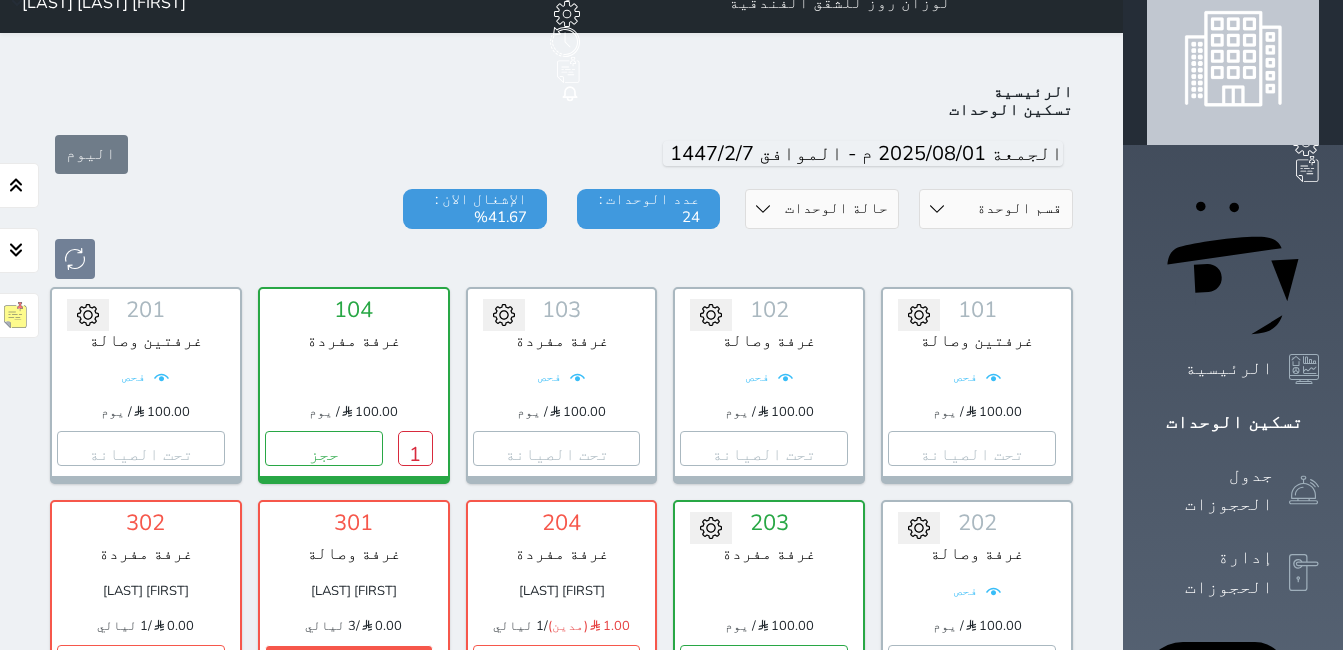 scroll, scrollTop: 0, scrollLeft: 0, axis: both 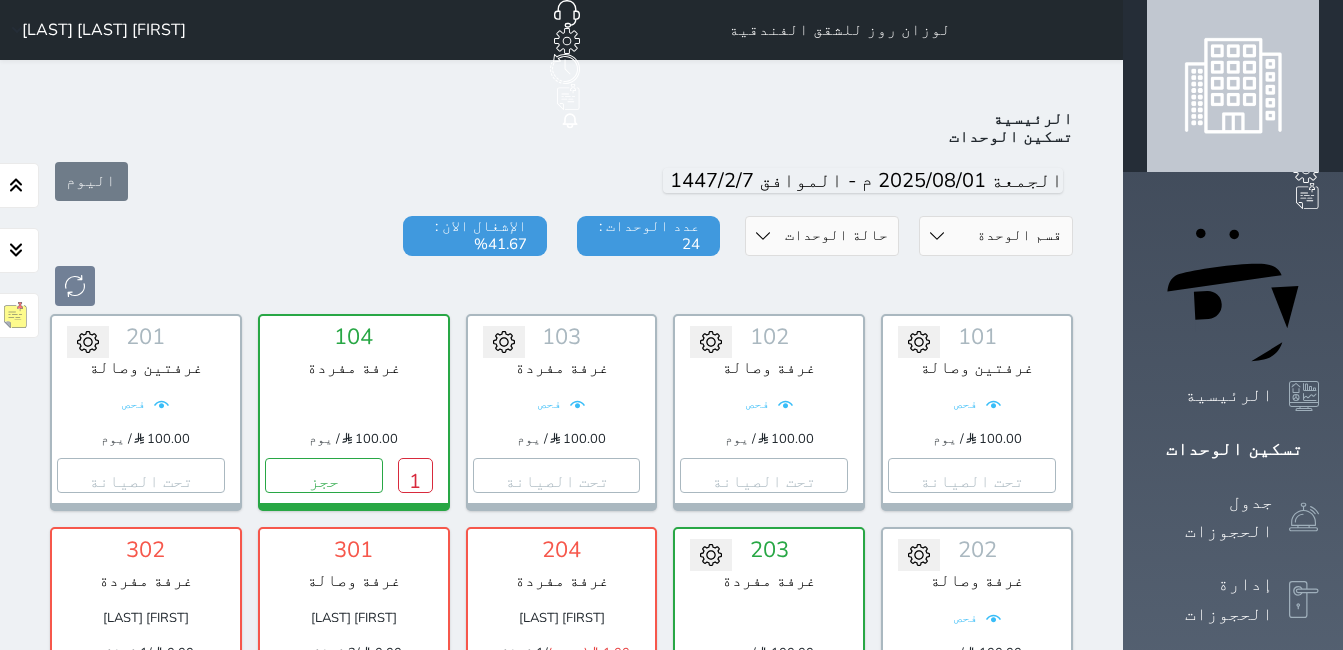 click on "[FIRST] [LAST] [LAST]" at bounding box center (104, 30) 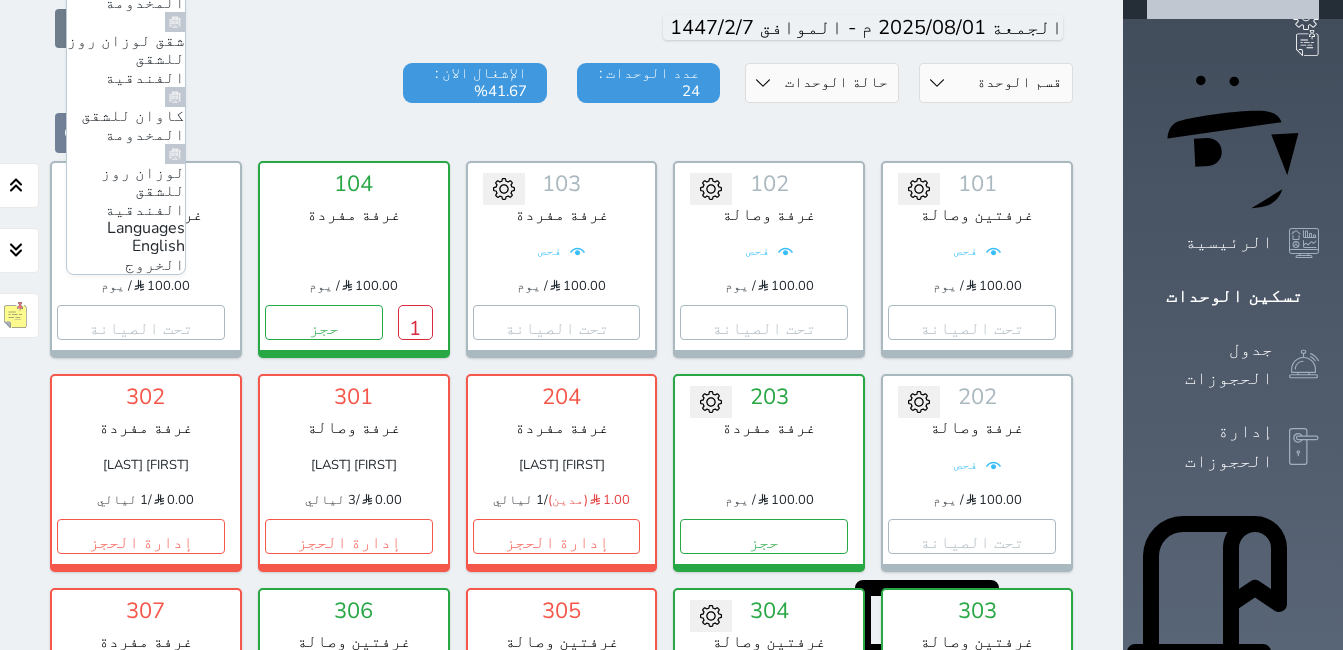 scroll, scrollTop: 200, scrollLeft: 0, axis: vertical 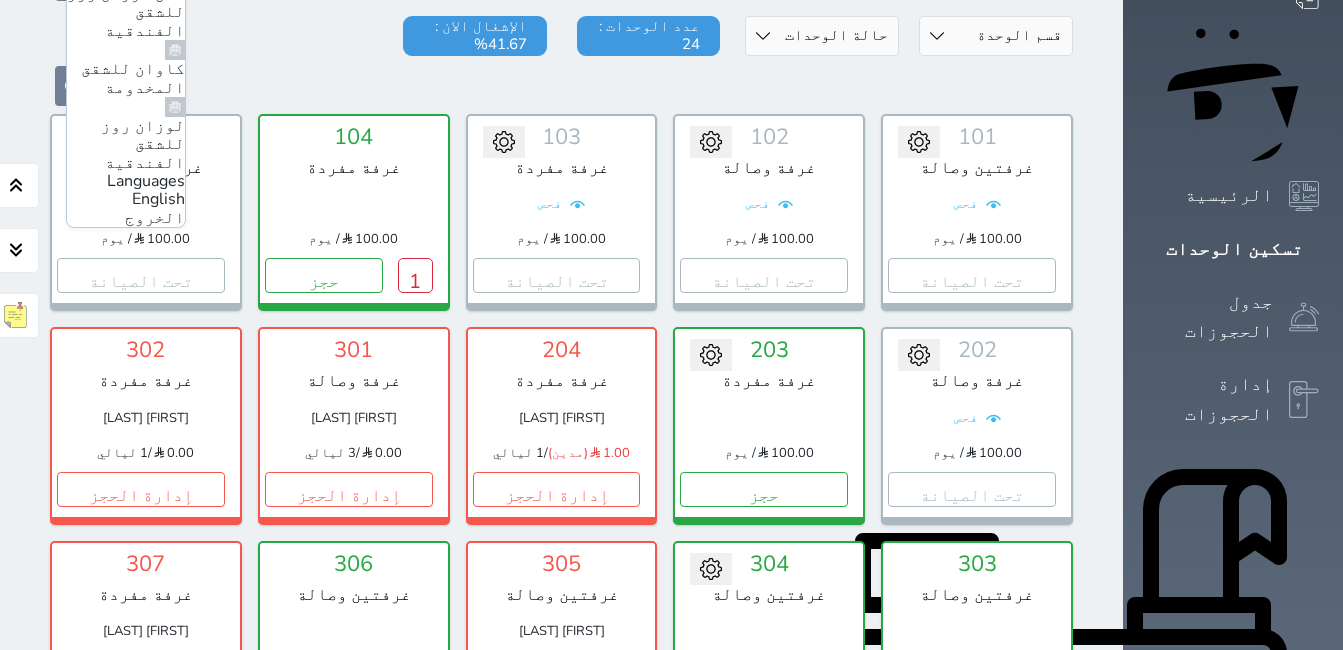 click on "الخروج" at bounding box center [155, 218] 